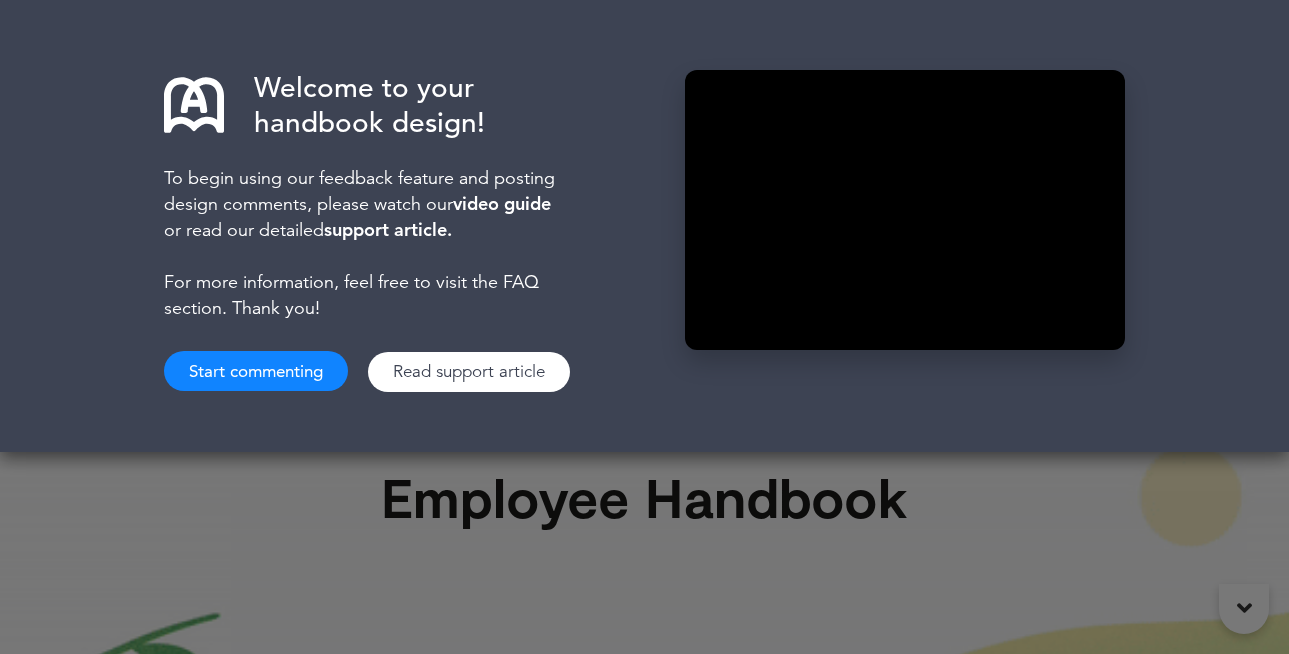 scroll, scrollTop: 0, scrollLeft: 0, axis: both 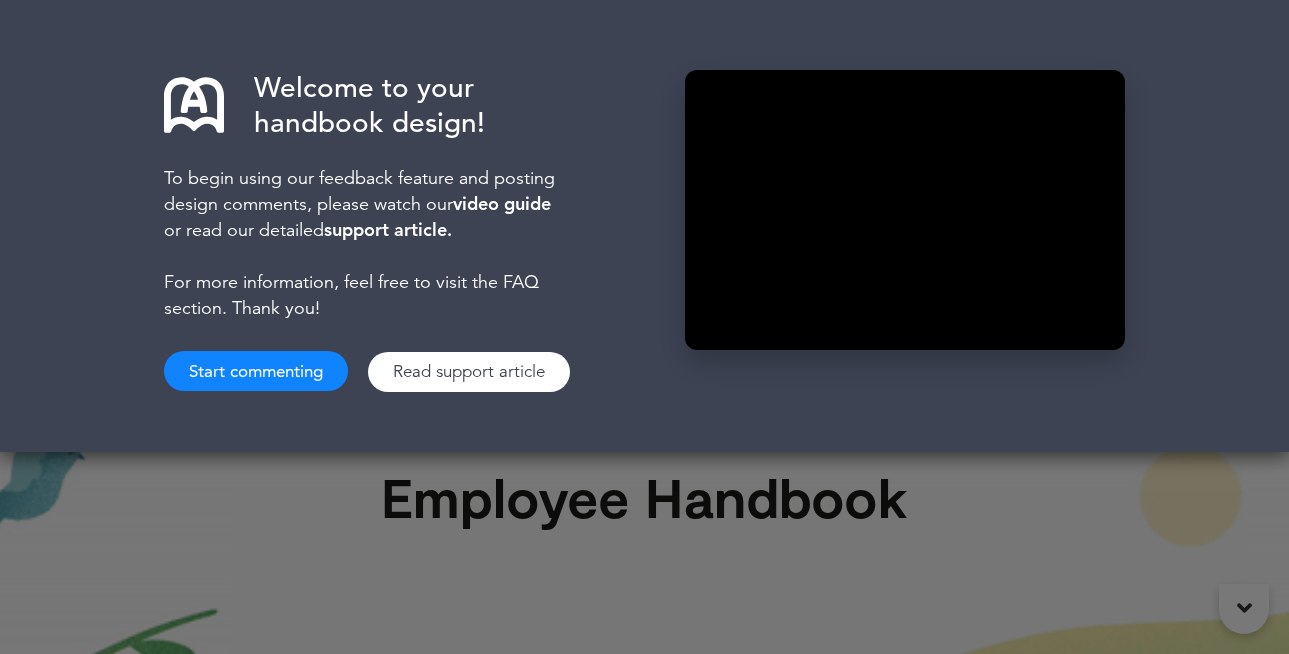 click on "Welcome to your  handbook design!
To begin using our feedback feature and posting  design comments, please watch our   video guide  or read our detailed  support article.
For more information, feel free to visit the FAQ  section. Thank you!
Start commenting
Read support article
Play Video" at bounding box center [644, 226] 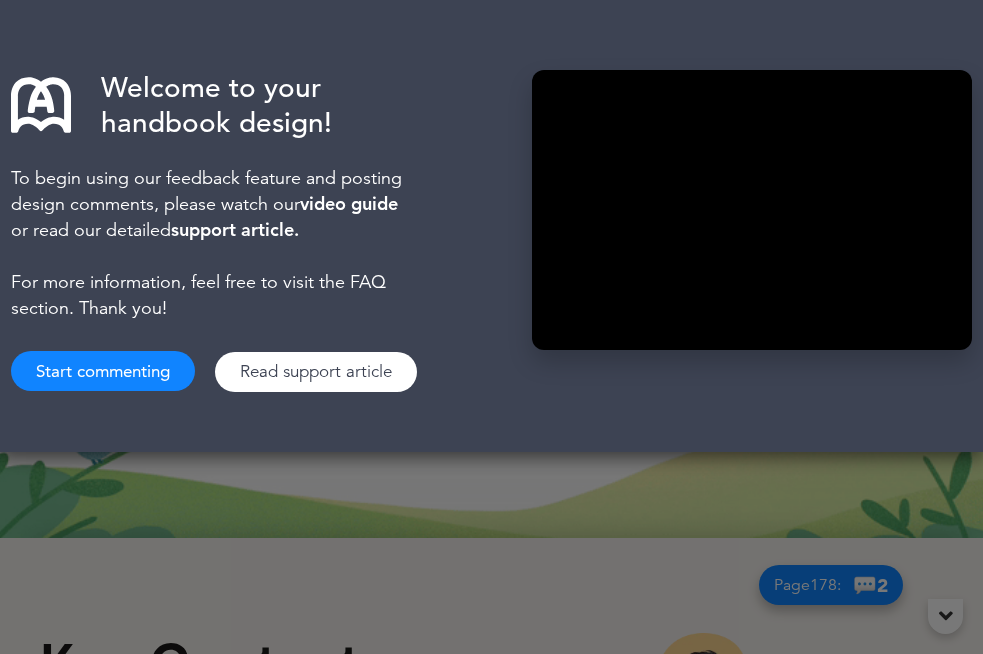 click on "Read support article" at bounding box center (316, 372) 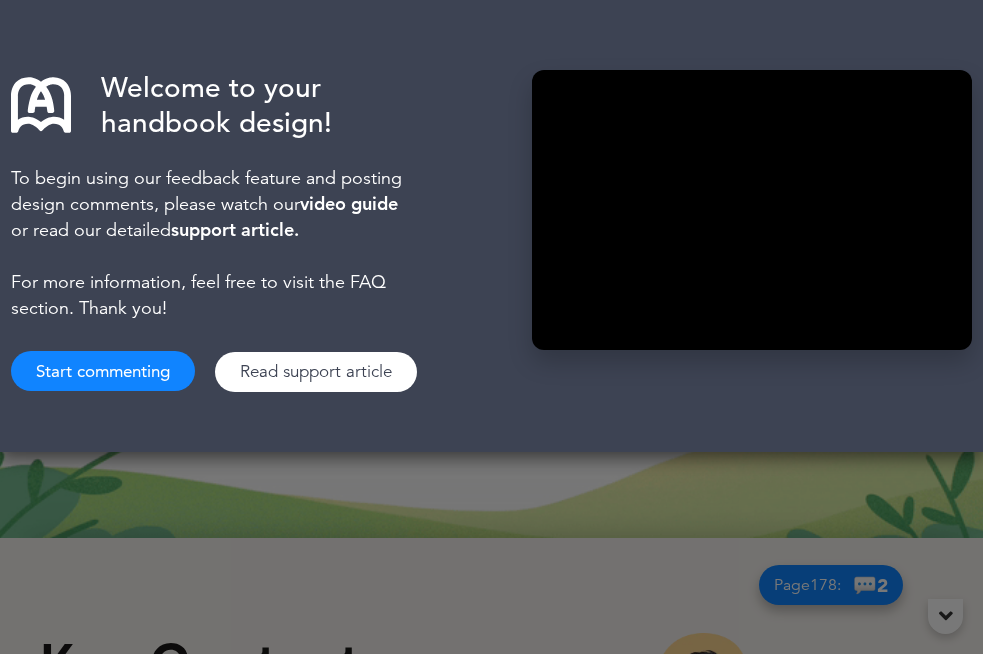 click on "Start commenting" at bounding box center (103, 371) 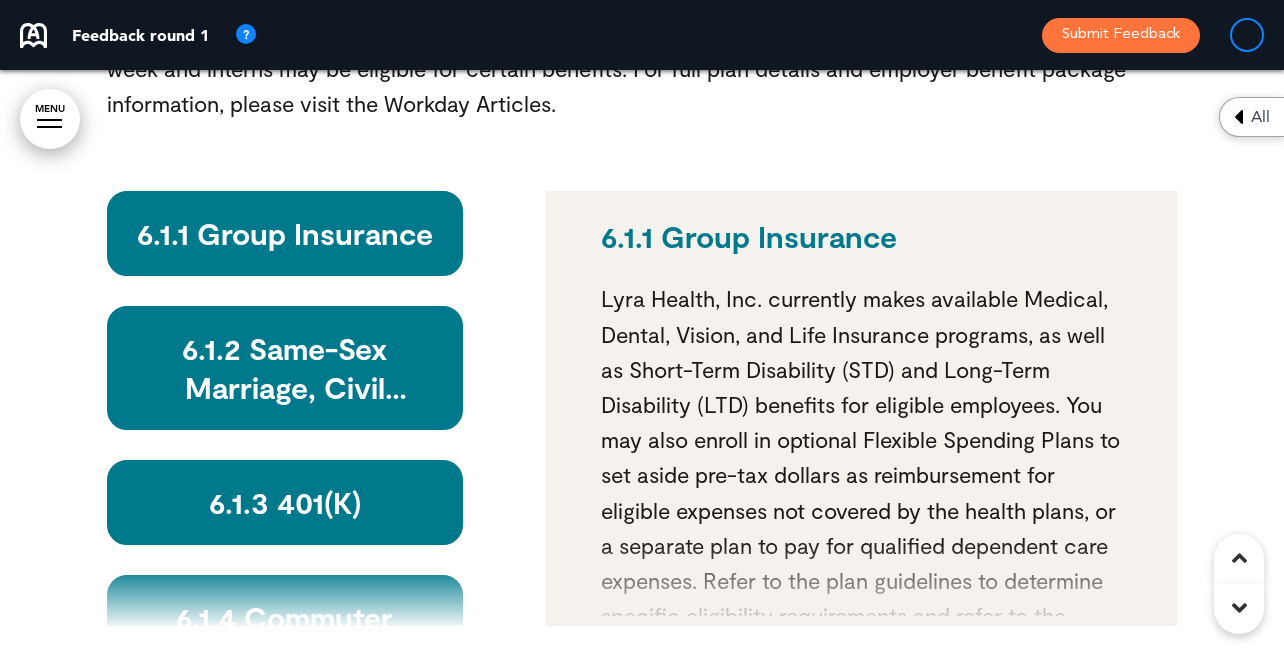 scroll, scrollTop: 49003, scrollLeft: 0, axis: vertical 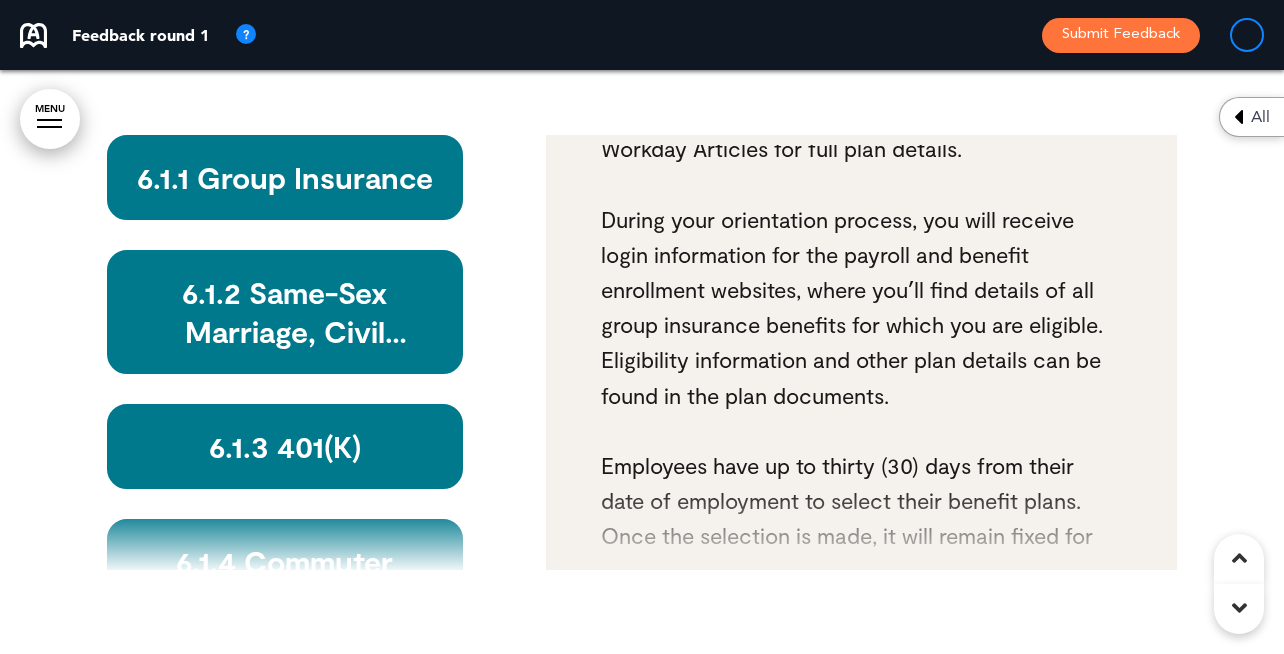 click on "MENU" at bounding box center [50, 119] 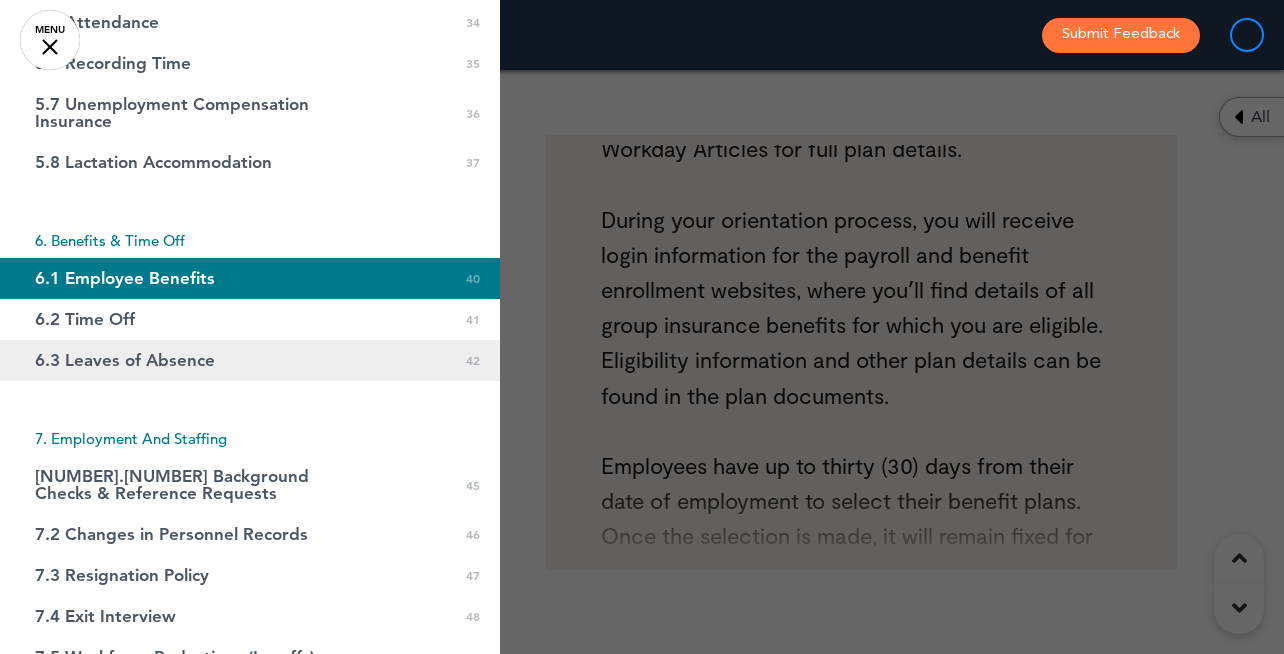 scroll, scrollTop: 1443, scrollLeft: 0, axis: vertical 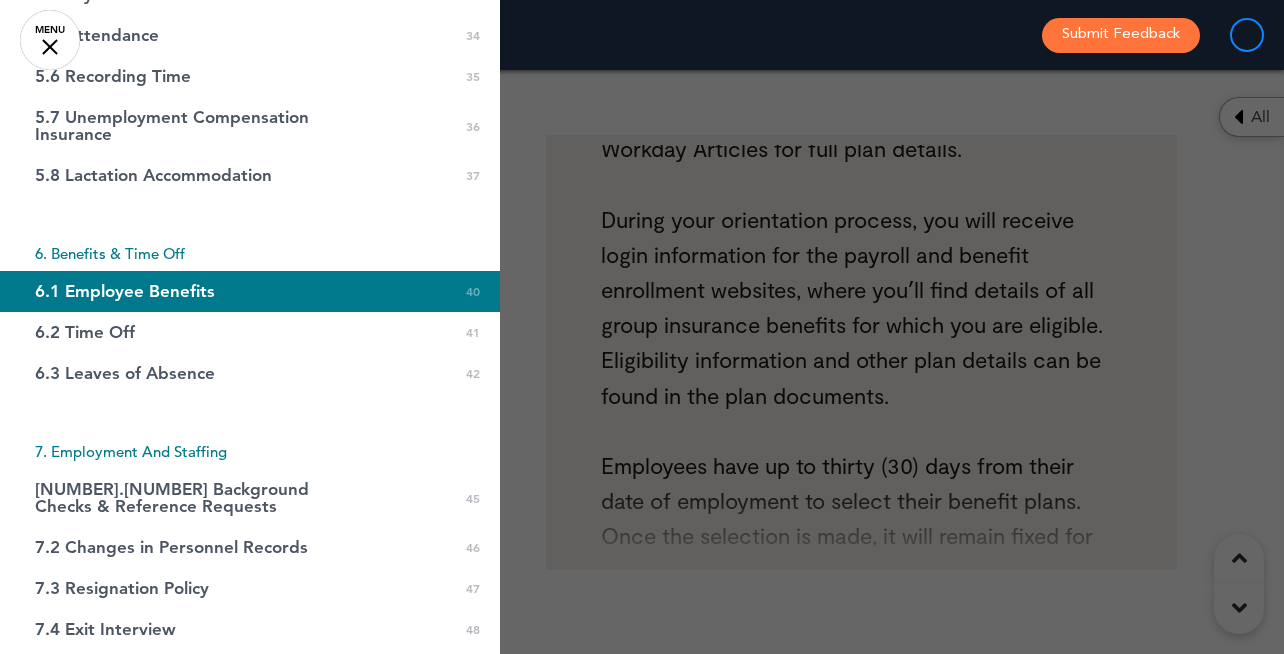 click on "6.1 Employee Benefits" at bounding box center (125, 291) 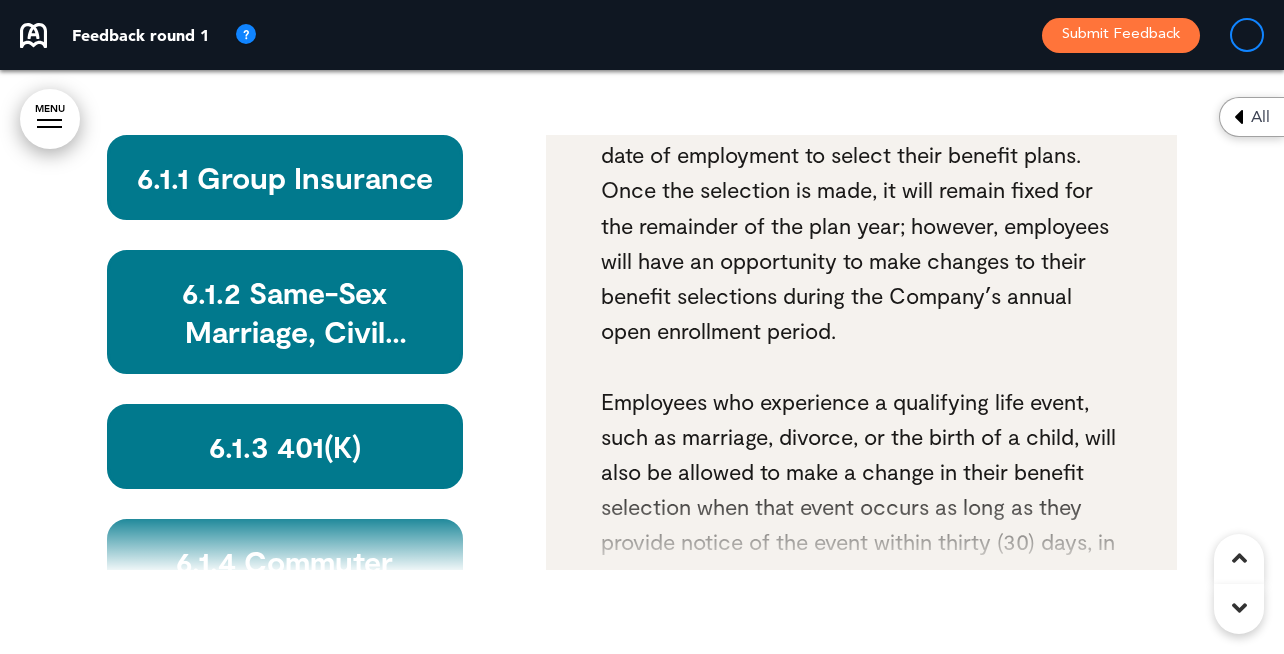 scroll, scrollTop: 917, scrollLeft: 0, axis: vertical 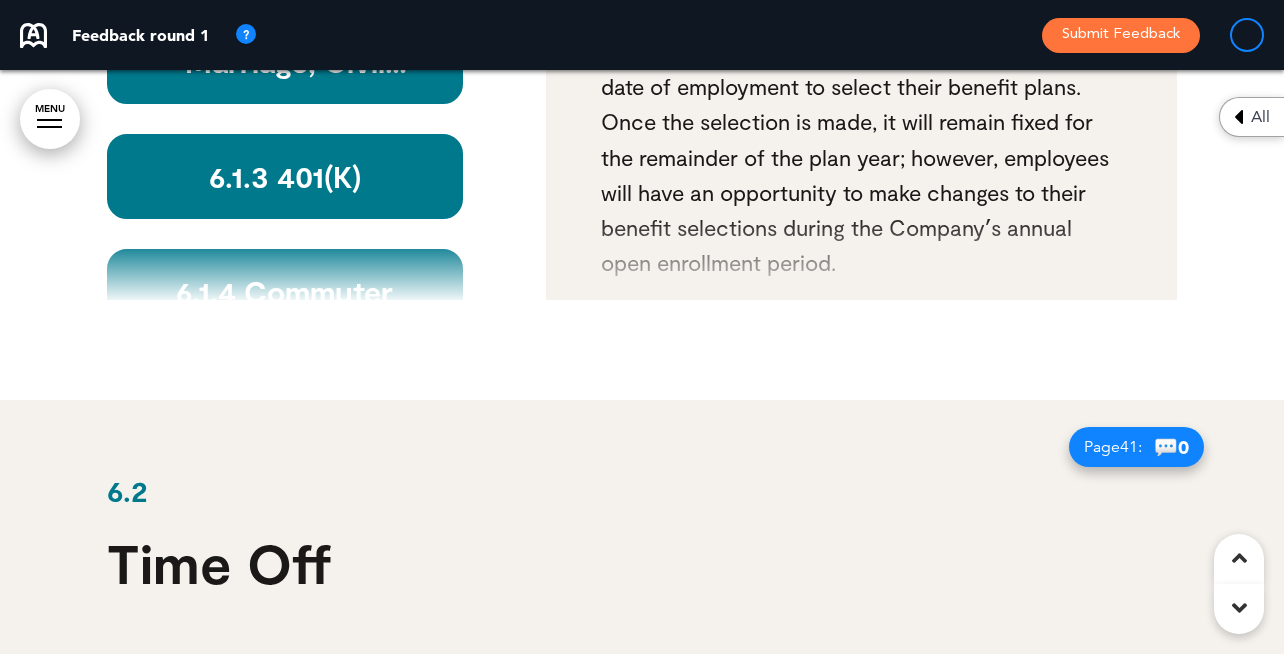 click on "All" at bounding box center [1251, 117] 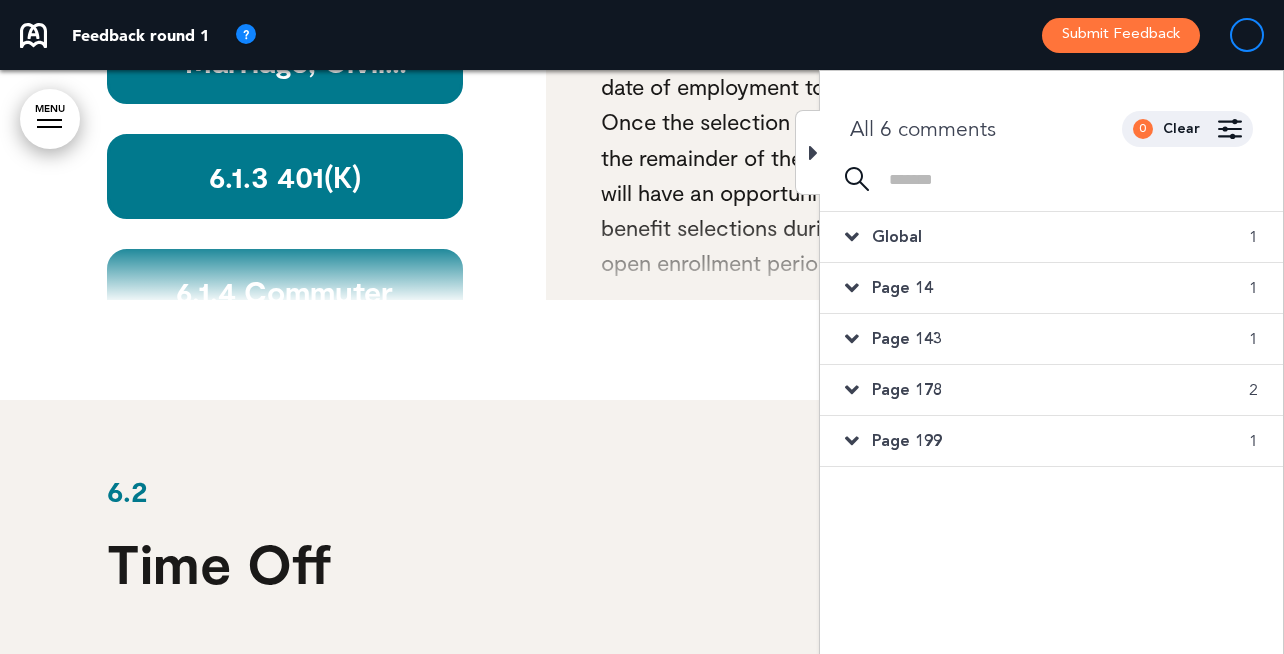 click at bounding box center [813, 153] 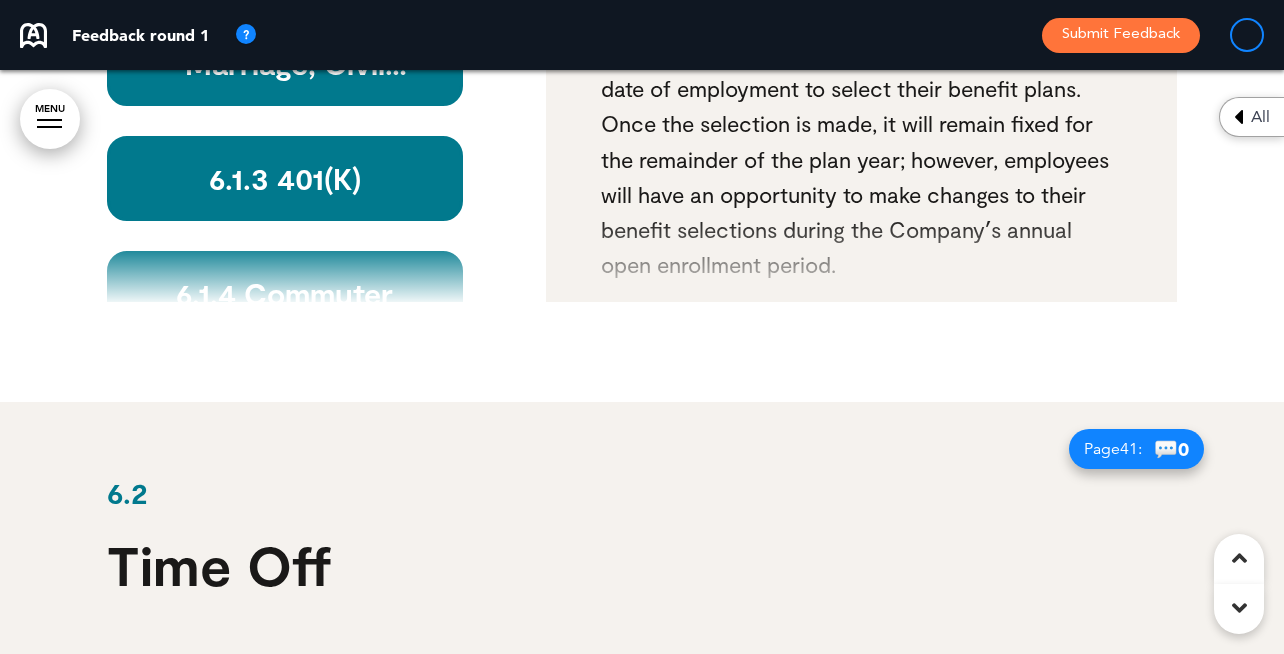 scroll, scrollTop: 49206, scrollLeft: 0, axis: vertical 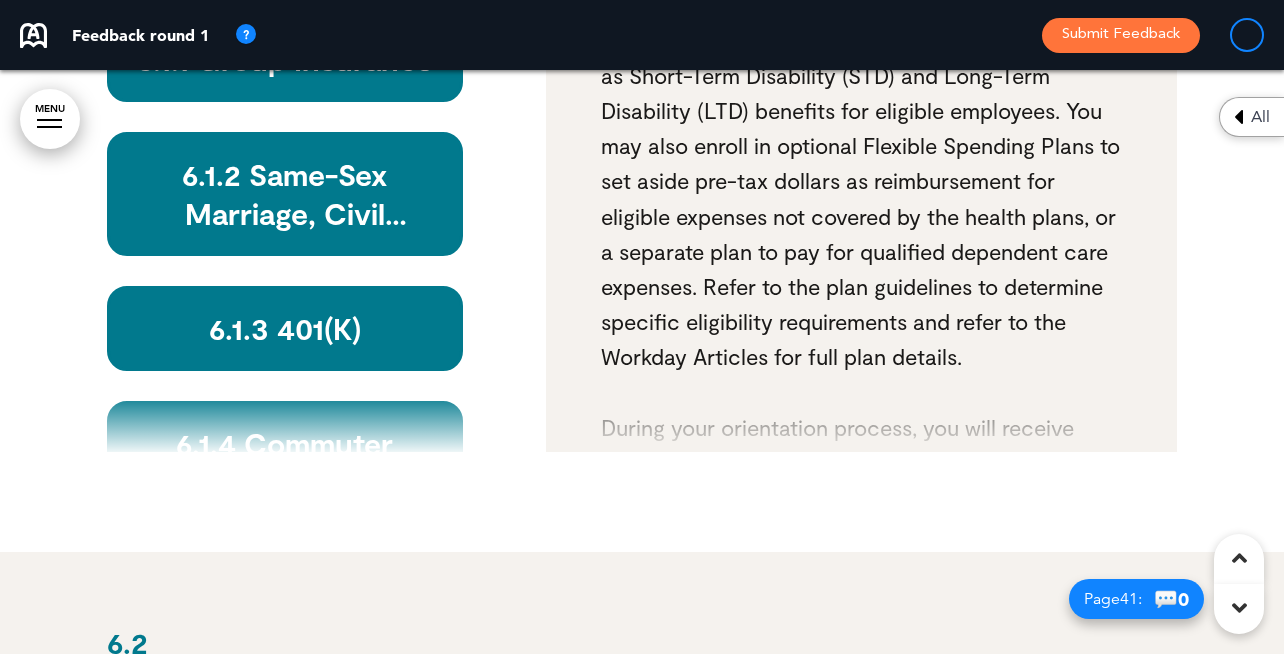 click on "MENU" at bounding box center [50, 119] 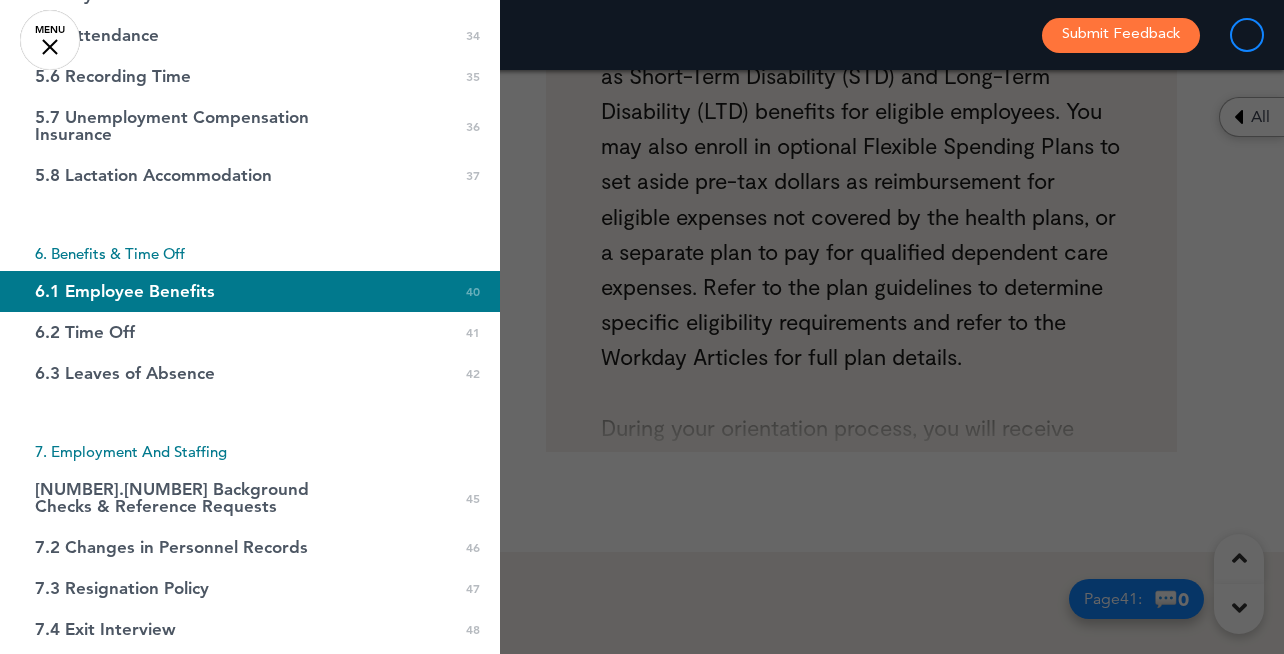 click on "6. Benefits & Time Off" at bounding box center (250, 253) 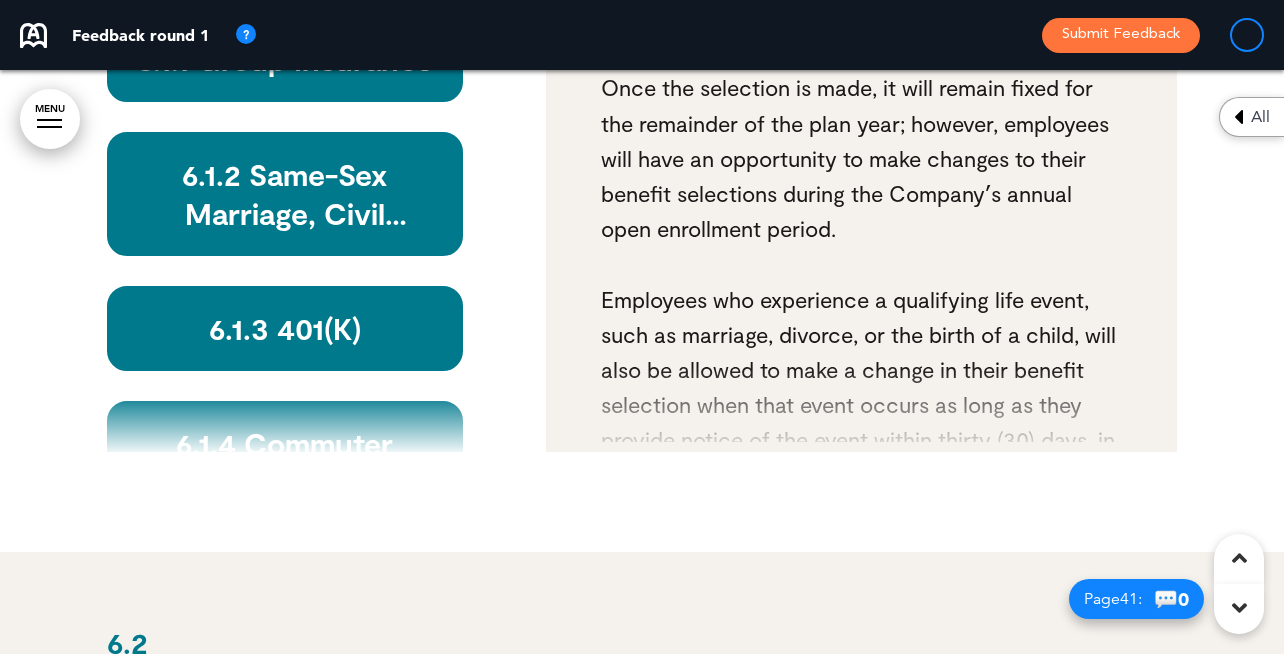 scroll, scrollTop: 917, scrollLeft: 0, axis: vertical 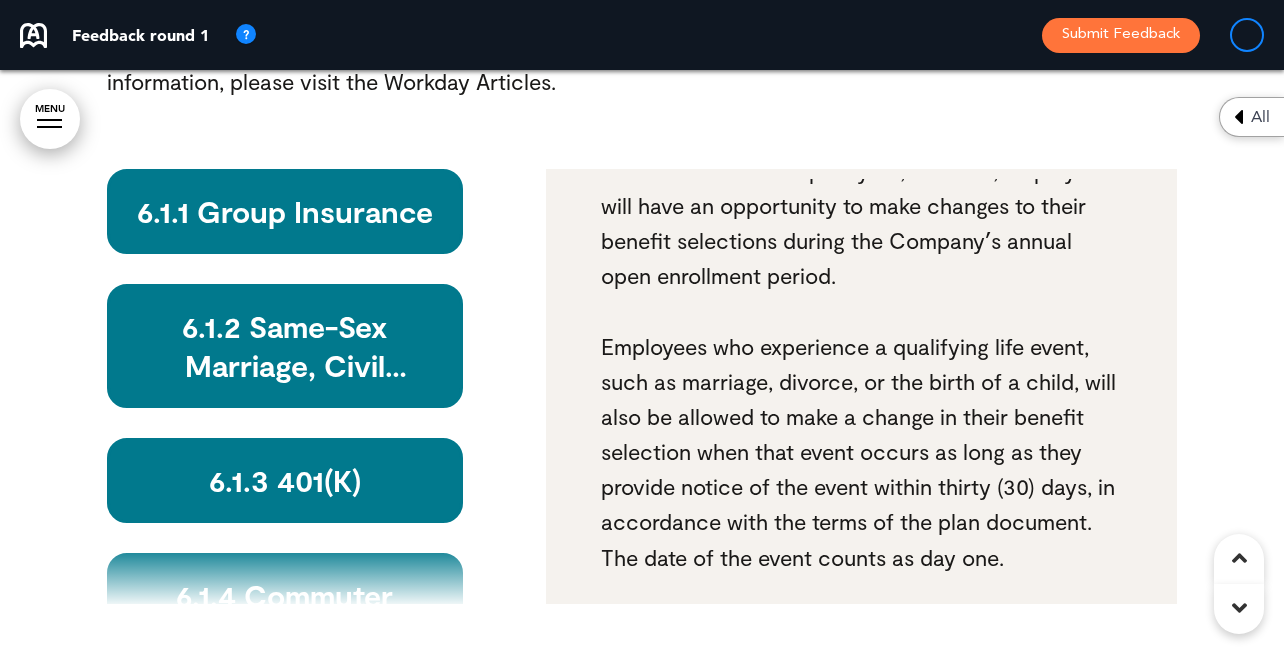 click at bounding box center [1239, 608] 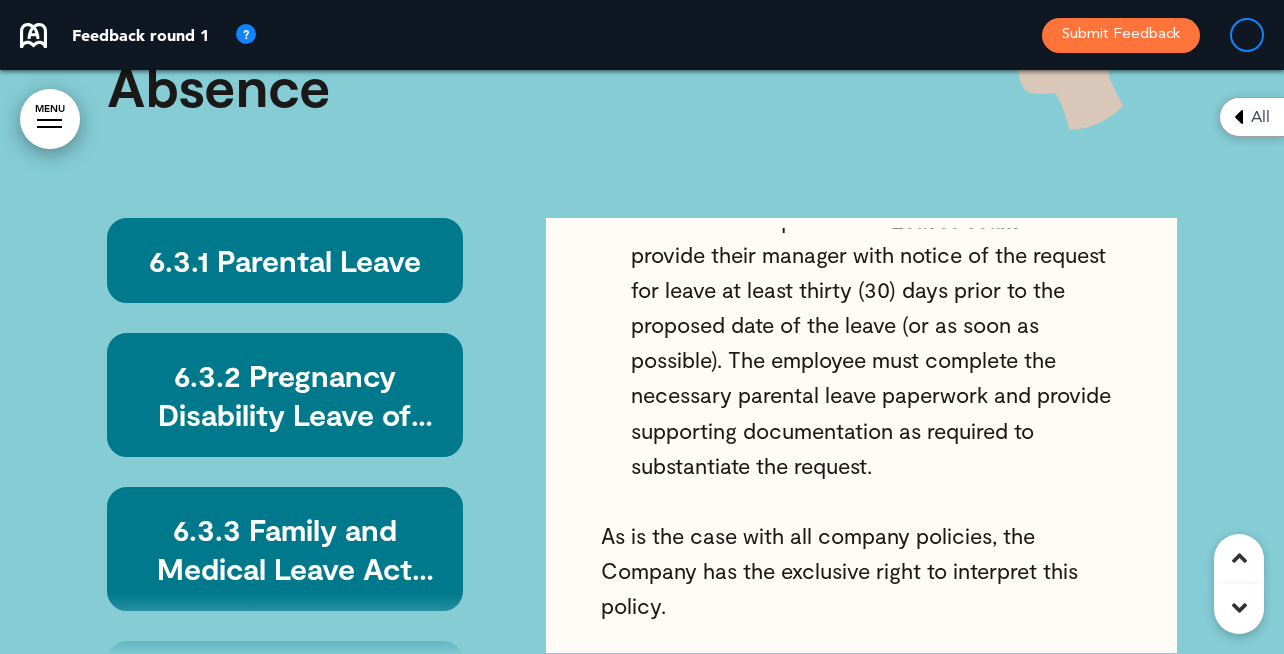 scroll, scrollTop: 50111, scrollLeft: 0, axis: vertical 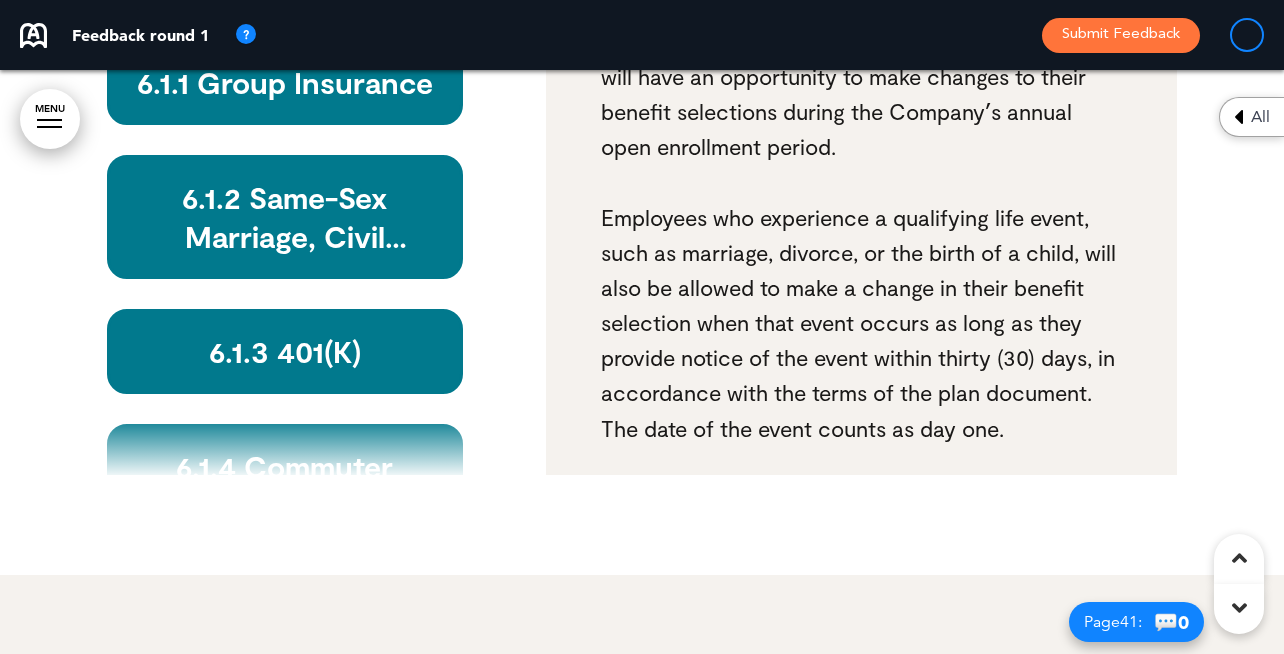 click on "6.1.1 Group Insurance Lyra Health, Inc. currently makes available Medical, Dental, Vision, and Life Insurance programs, as well as Short-Term Disability (STD) and Long-Term Disability (LTD) benefits for eligible employees. You may also enroll in optional Flexible Spending Plans to set aside pre-tax dollars as reimbursement for eligible expenses not covered by the health plans, or a separate plan to pay for qualified dependent care expenses. Refer to the plan guidelines to determine specific eligibility requirements and refer to the Workday Articles for full plan details. During your orientation process, you will receive login information for the payroll and benefit enrollment websites, where youʼll find details of all group insurance benefits for which you are eligible. Eligibility information and other plan details can be found in the plan documents." at bounding box center (861, 257) 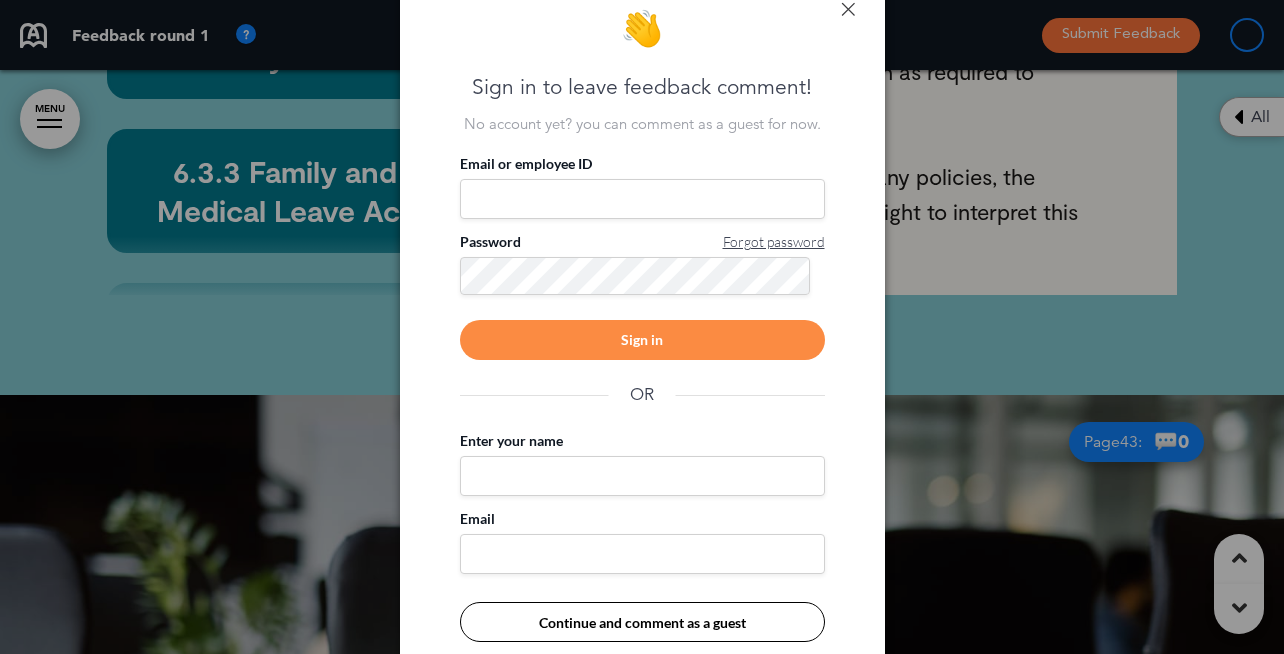 click at bounding box center [848, 9] 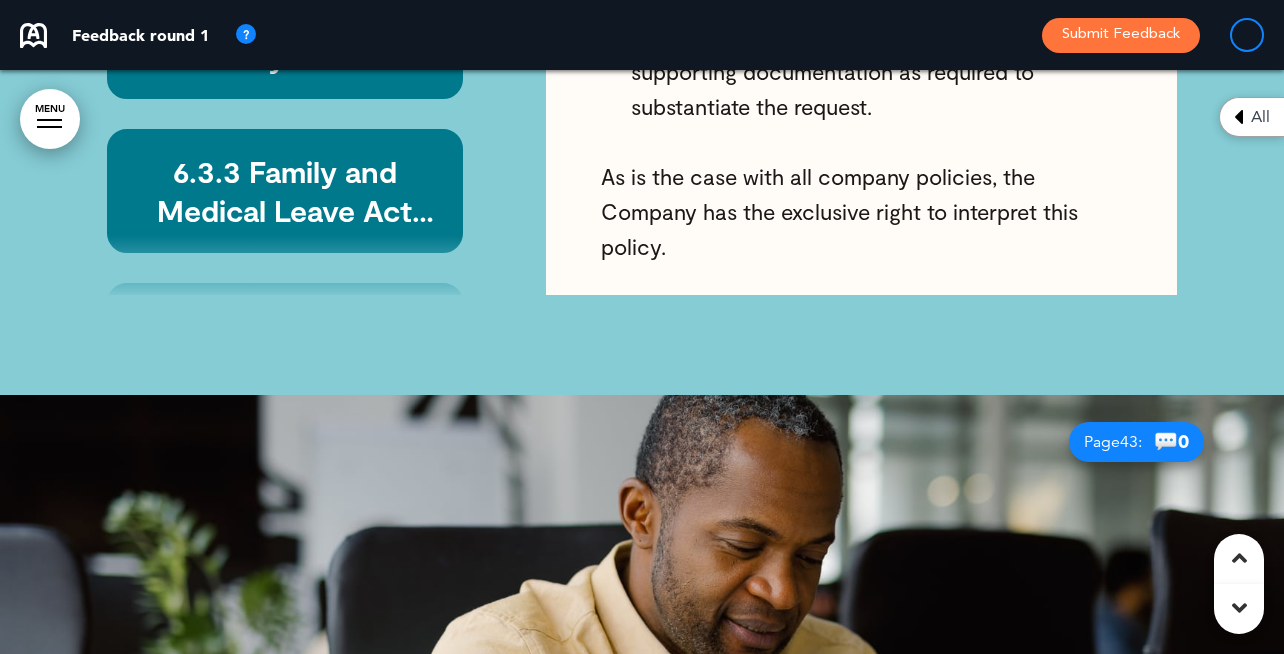 scroll, scrollTop: 48913, scrollLeft: 0, axis: vertical 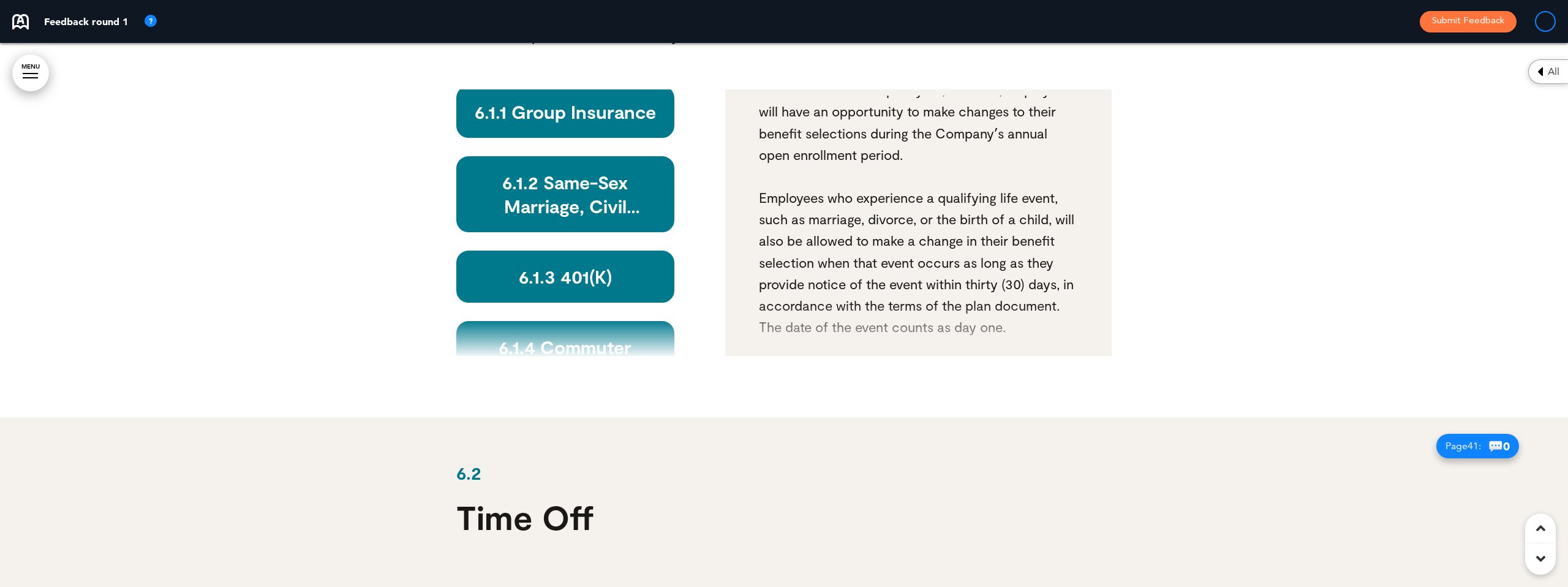 click on "MENU" at bounding box center (31, 73) 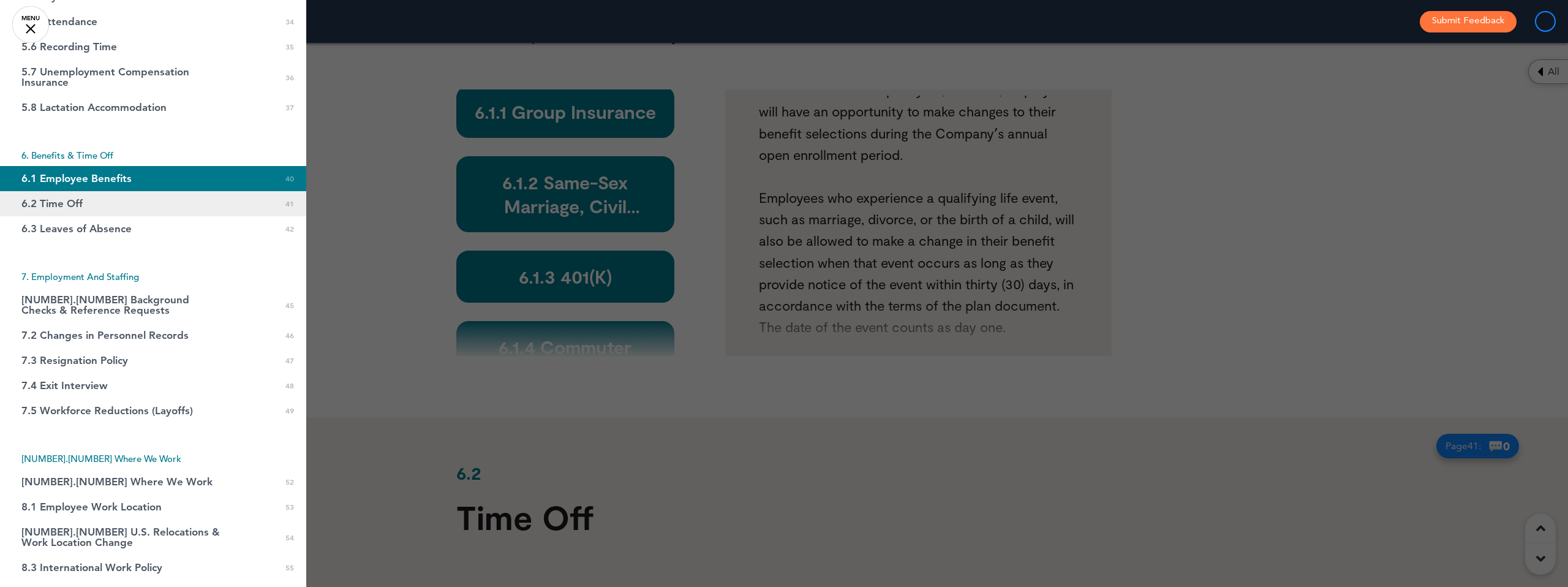click on "6.2 Time Off" at bounding box center [52, 203] 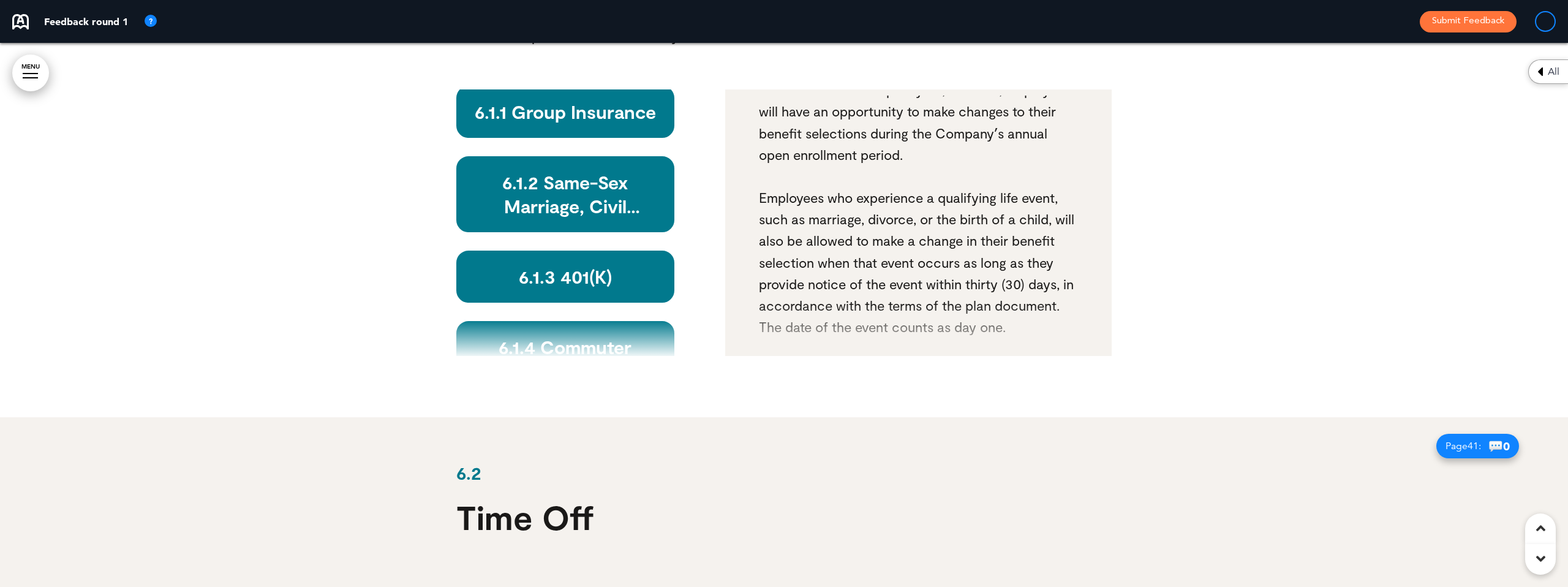 scroll, scrollTop: 32300, scrollLeft: 0, axis: vertical 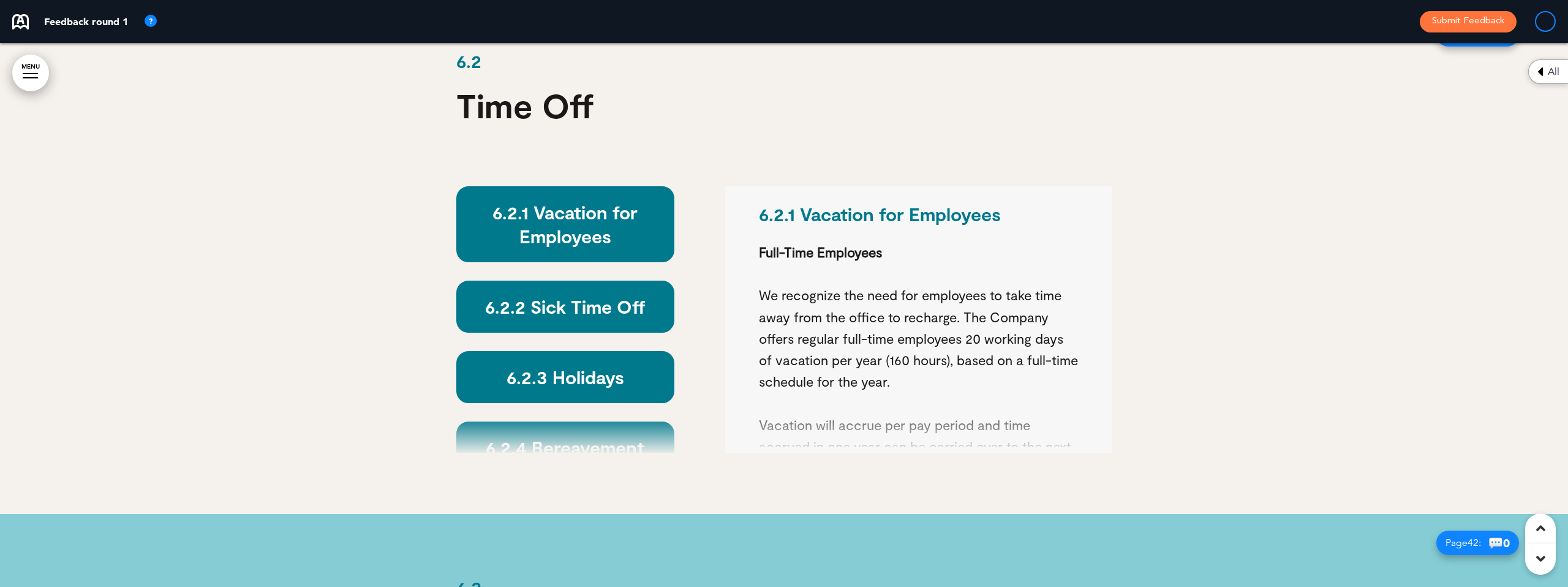 click at bounding box center (30, 74) 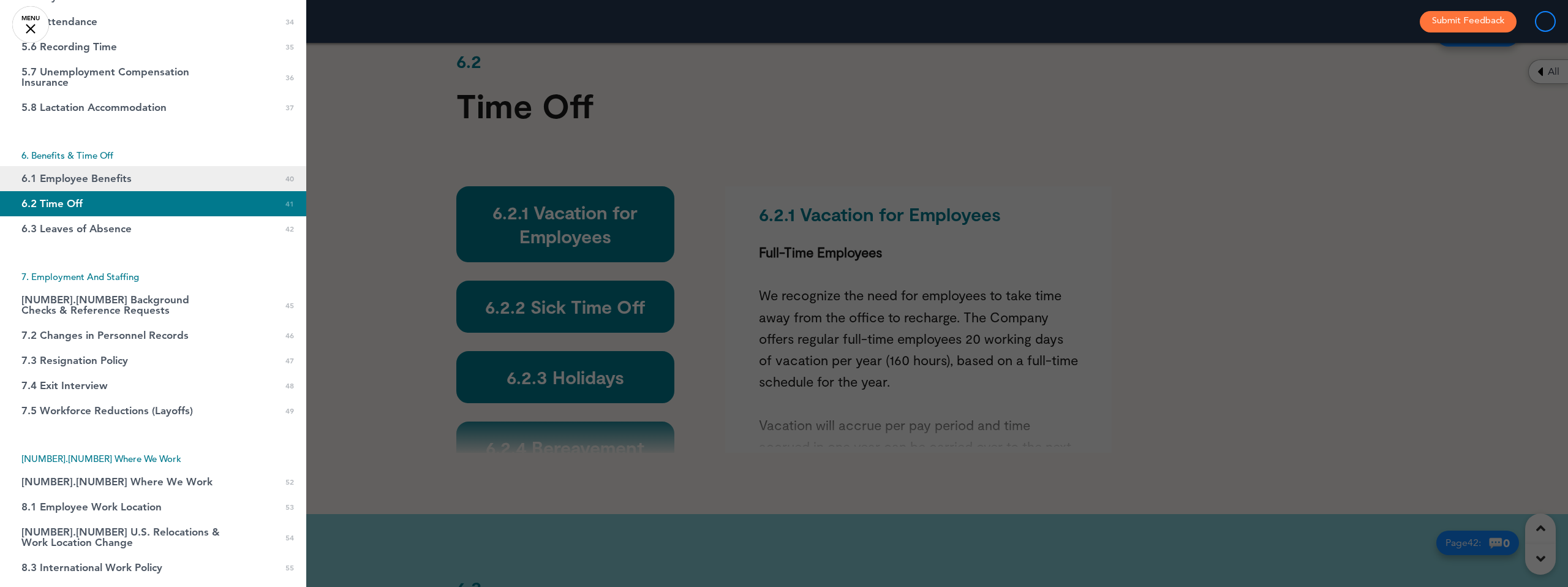 click on "6.1 Employee Benefits" at bounding box center (77, 178) 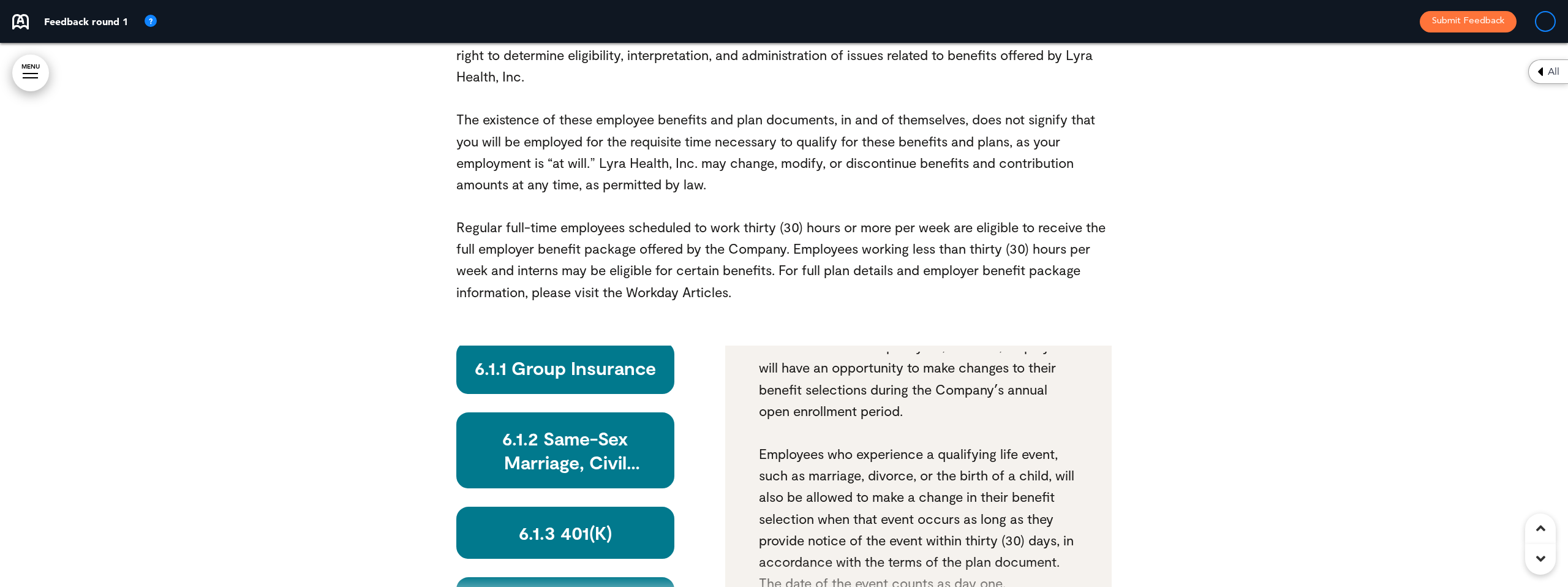 scroll, scrollTop: 31843, scrollLeft: 0, axis: vertical 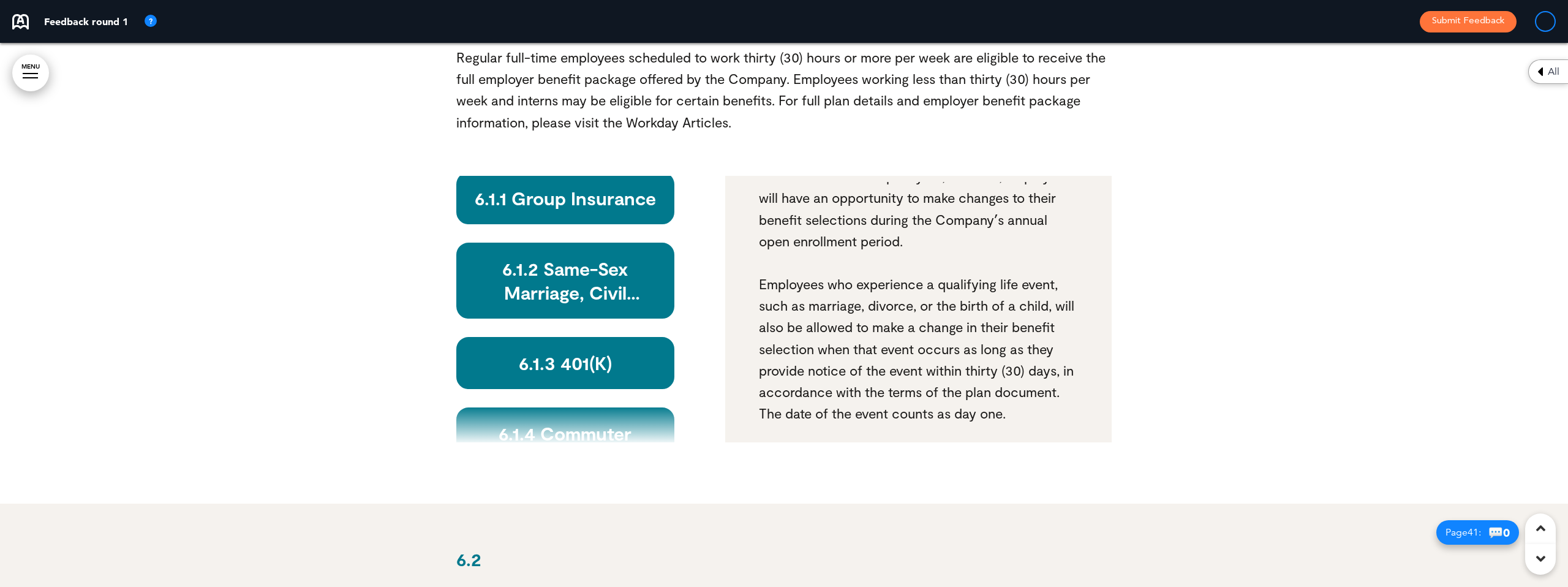 click on "6.1.1 Group Insurance Lyra Health, Inc. currently makes available Medical, Dental, Vision, and Life Insurance programs, as well as Short-Term Disability (STD) and Long-Term Disability (LTD) benefits for eligible employees. You may also enroll in optional Flexible Spending Plans to set aside pre-tax dollars as reimbursement for eligible expenses not covered by the health plans, or a separate plan to pay for qualified dependent care expenses. Refer to the plan guidelines to determine specific eligibility requirements and refer to the Workday Articles for full plan details. During your orientation process, you will receive login information for the payroll and benefit enrollment websites, where youʼll find details of all group insurance benefits for which you are eligible. Eligibility information and other plan details can be found in the plan documents.
Benefits Team" at bounding box center [918, 309] 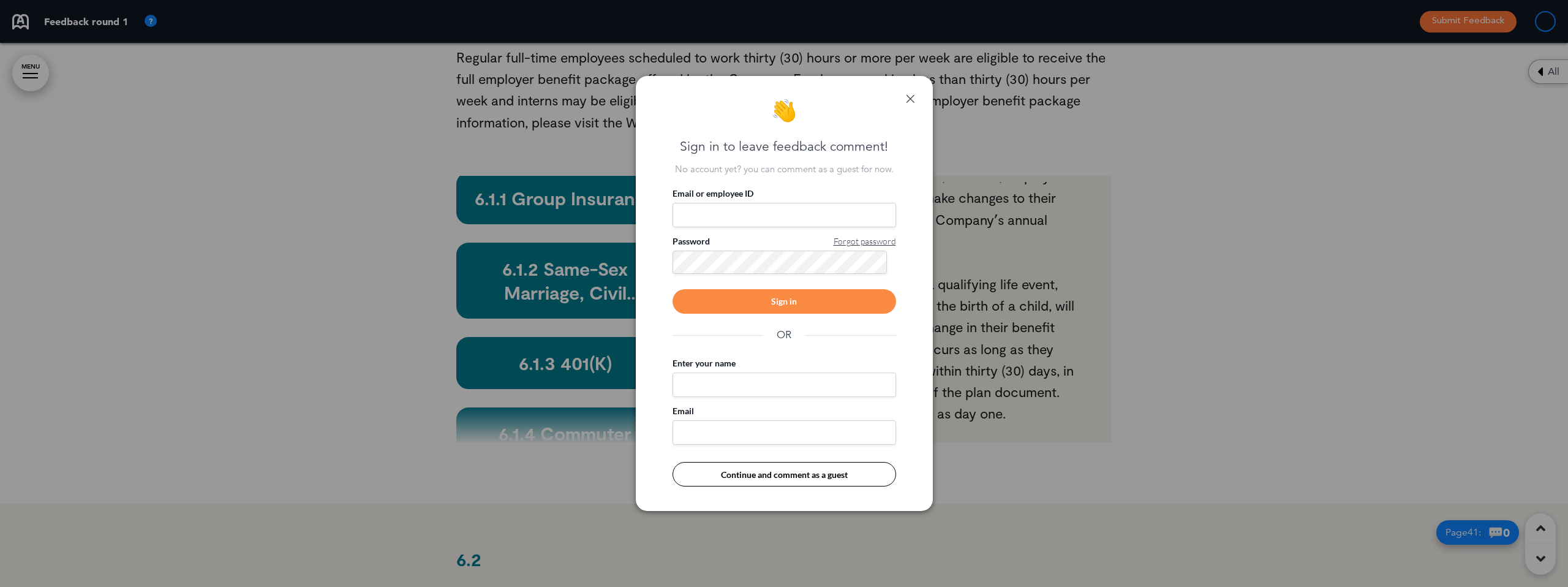click on "Continue and comment as a guest" at bounding box center (784, 474) 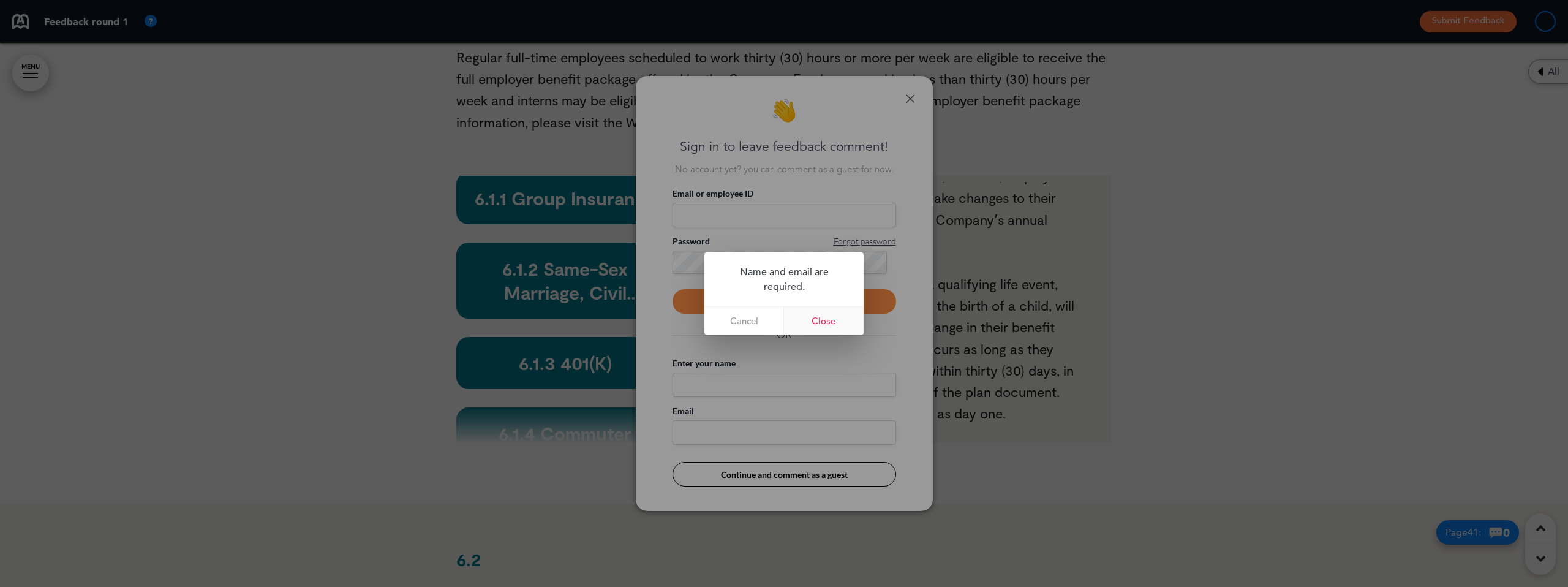 click on "Close" at bounding box center [824, 320] 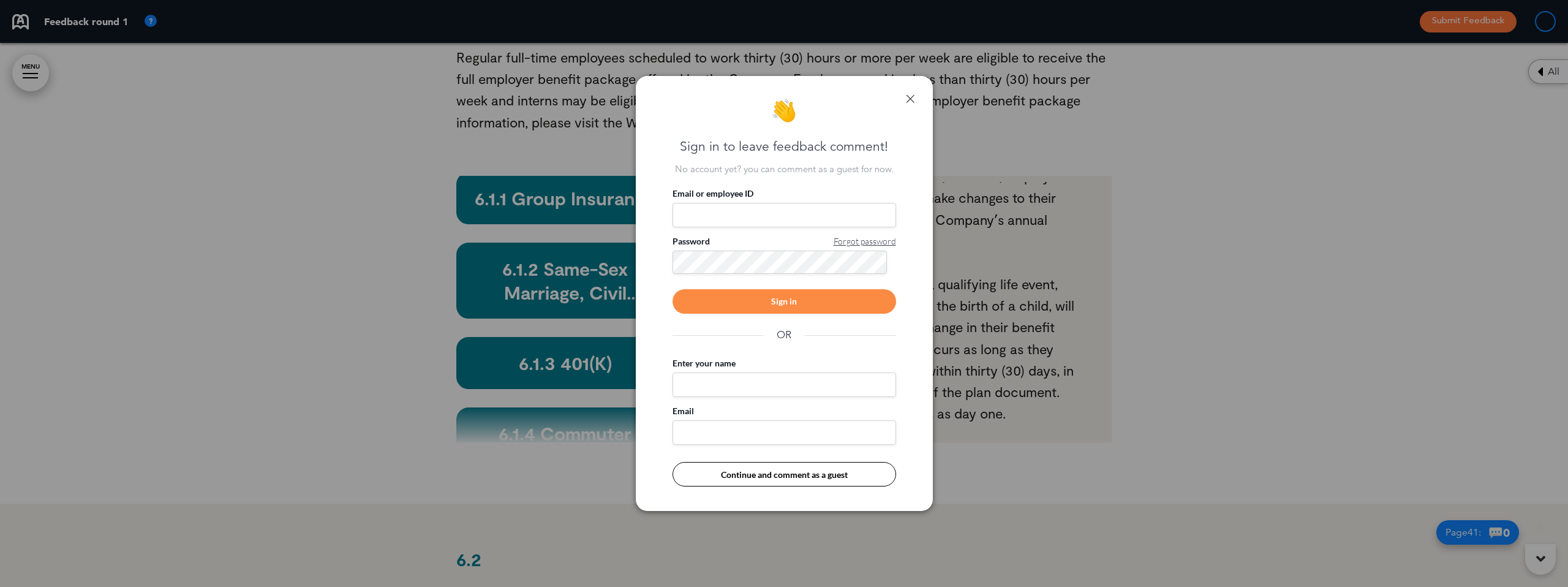scroll, scrollTop: 0, scrollLeft: 0, axis: both 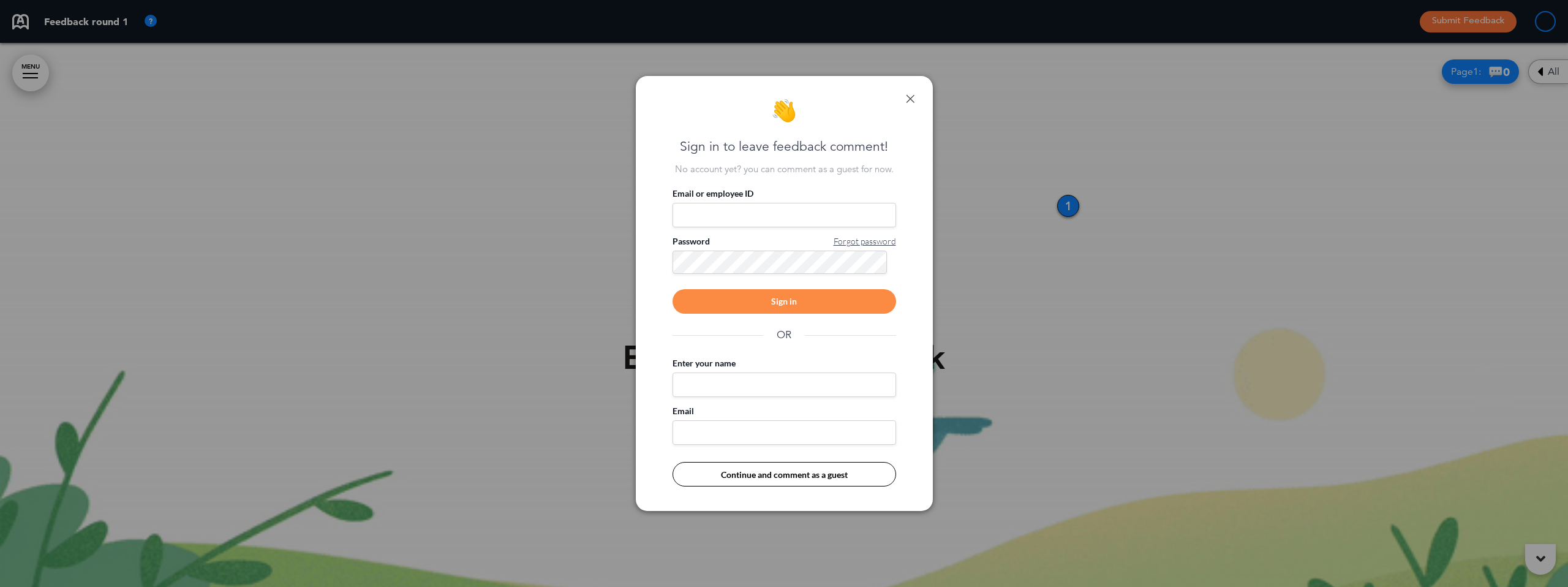 click at bounding box center (910, 99) 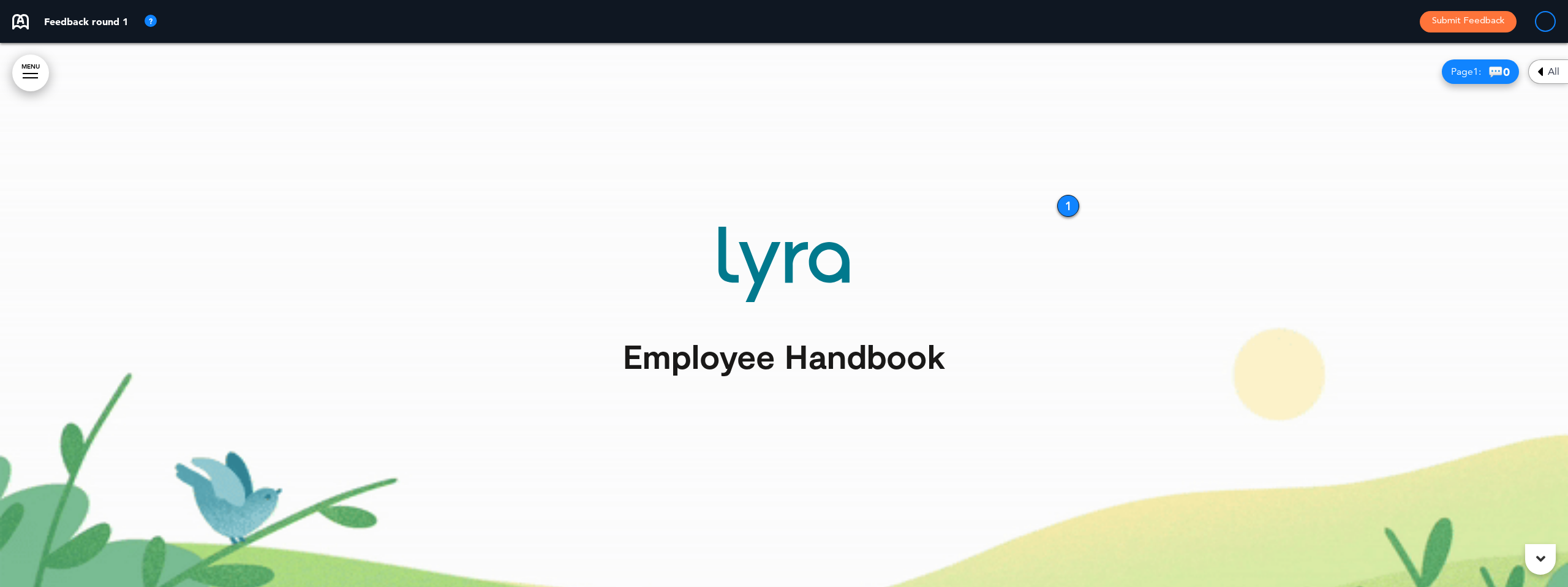click at bounding box center [151, 21] 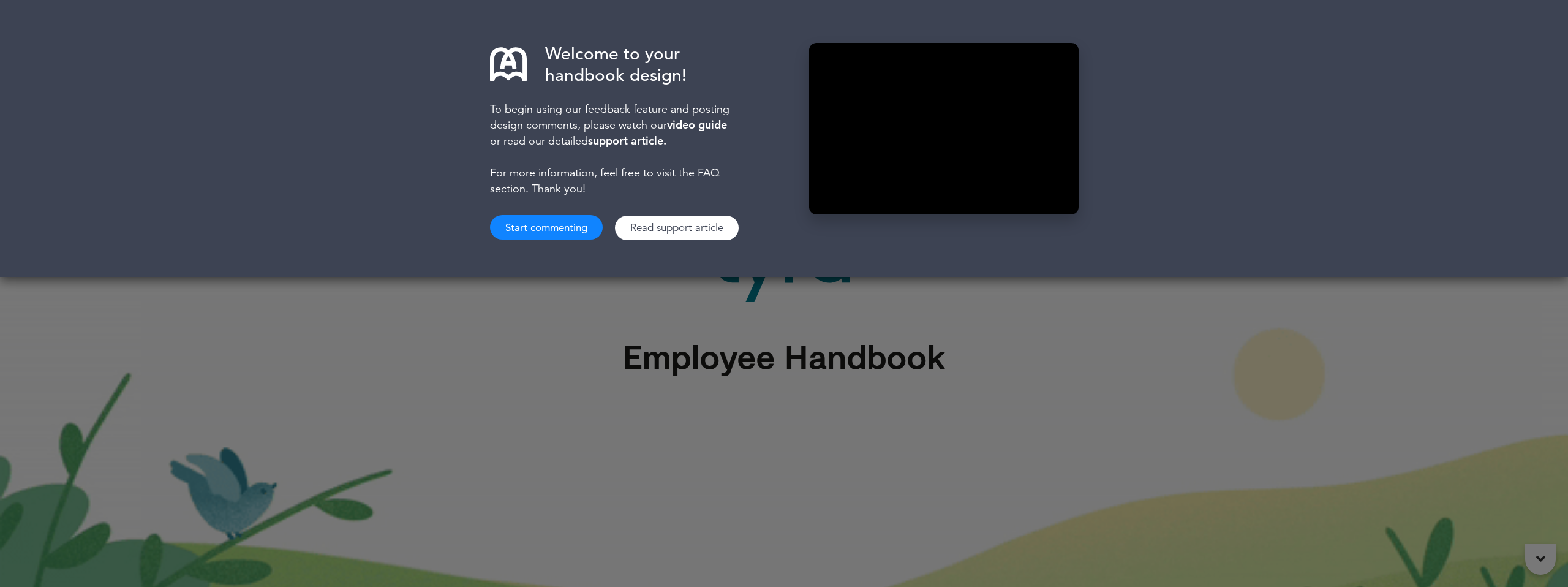click on "Start commenting" at bounding box center [546, 227] 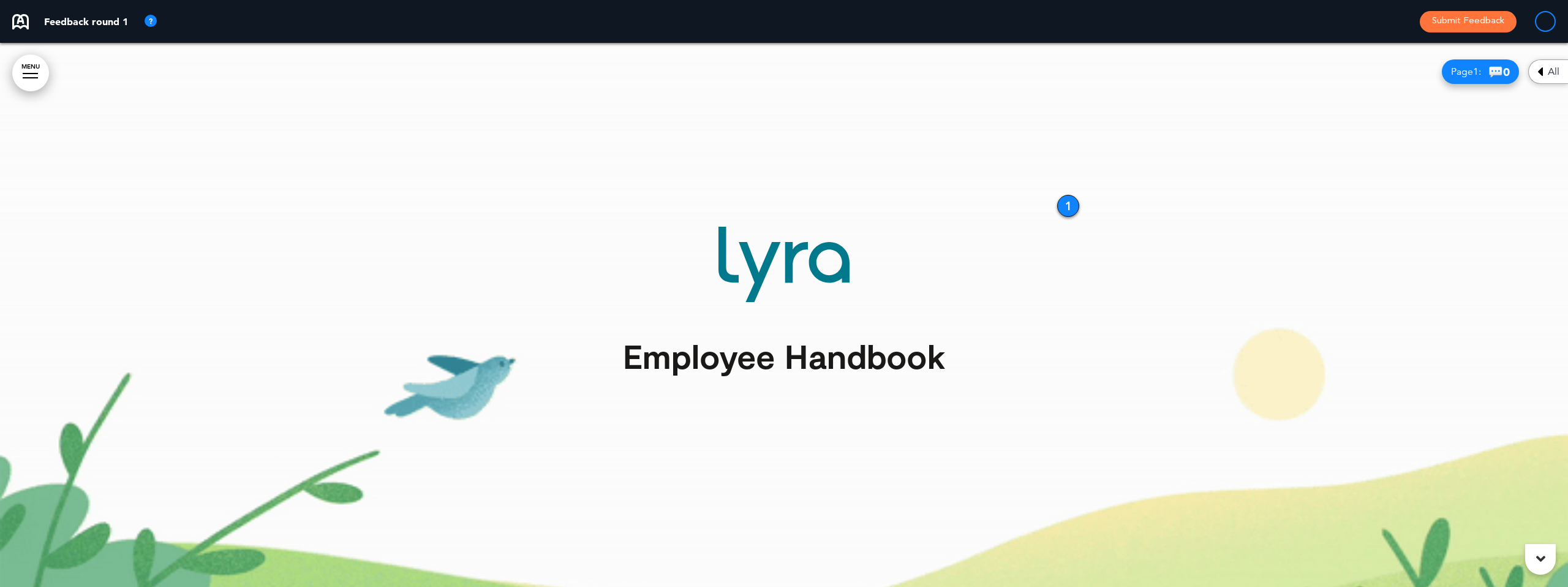 click on "MENU" at bounding box center [31, 73] 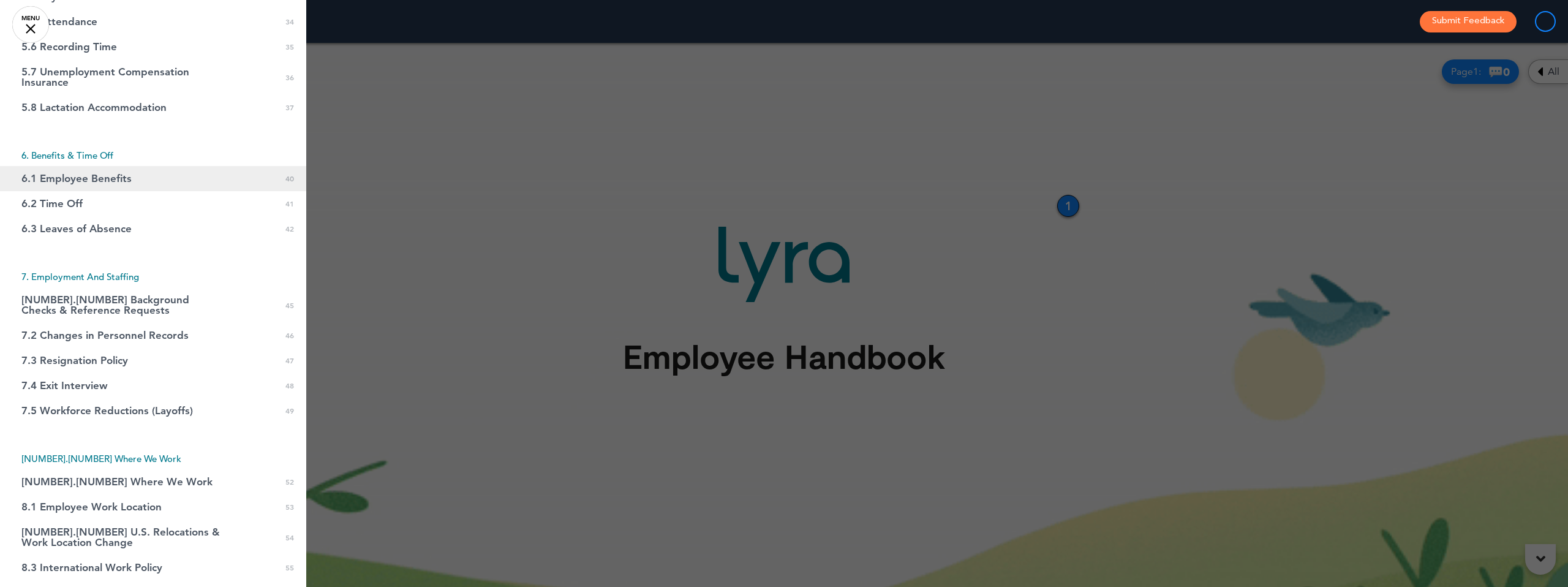 click on "6.1 Employee Benefits" at bounding box center [77, 178] 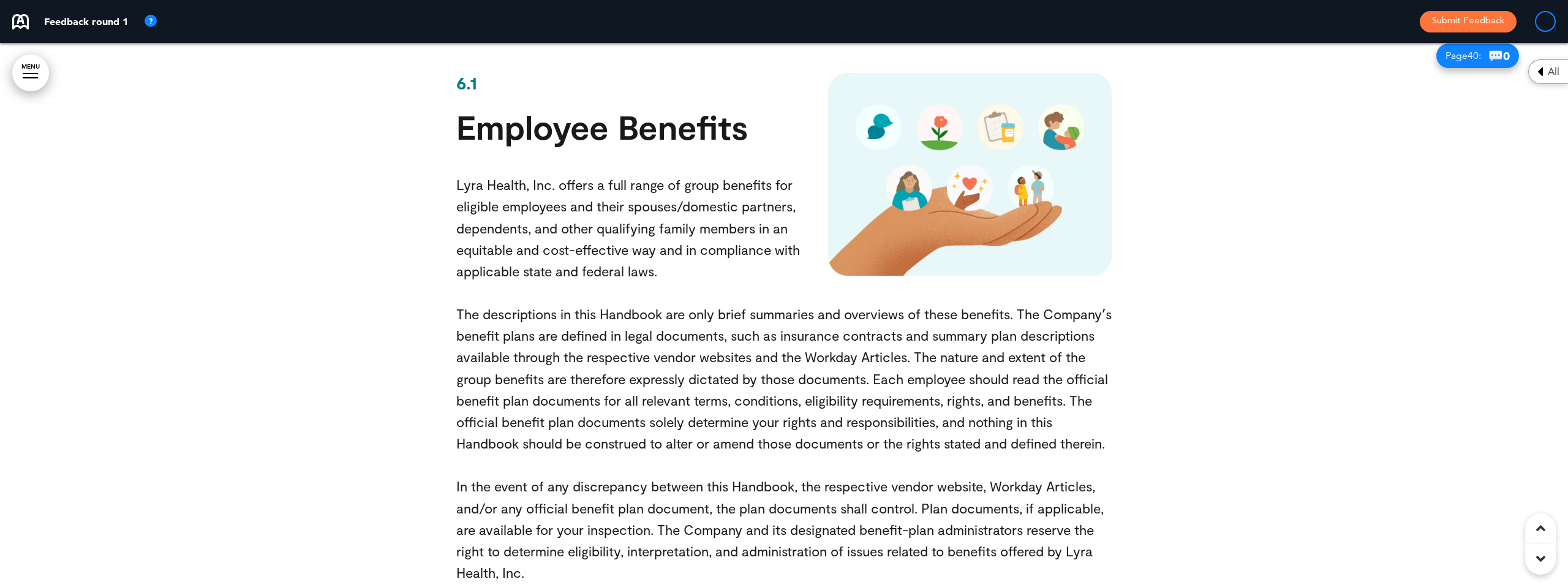 scroll, scrollTop: 31760, scrollLeft: 0, axis: vertical 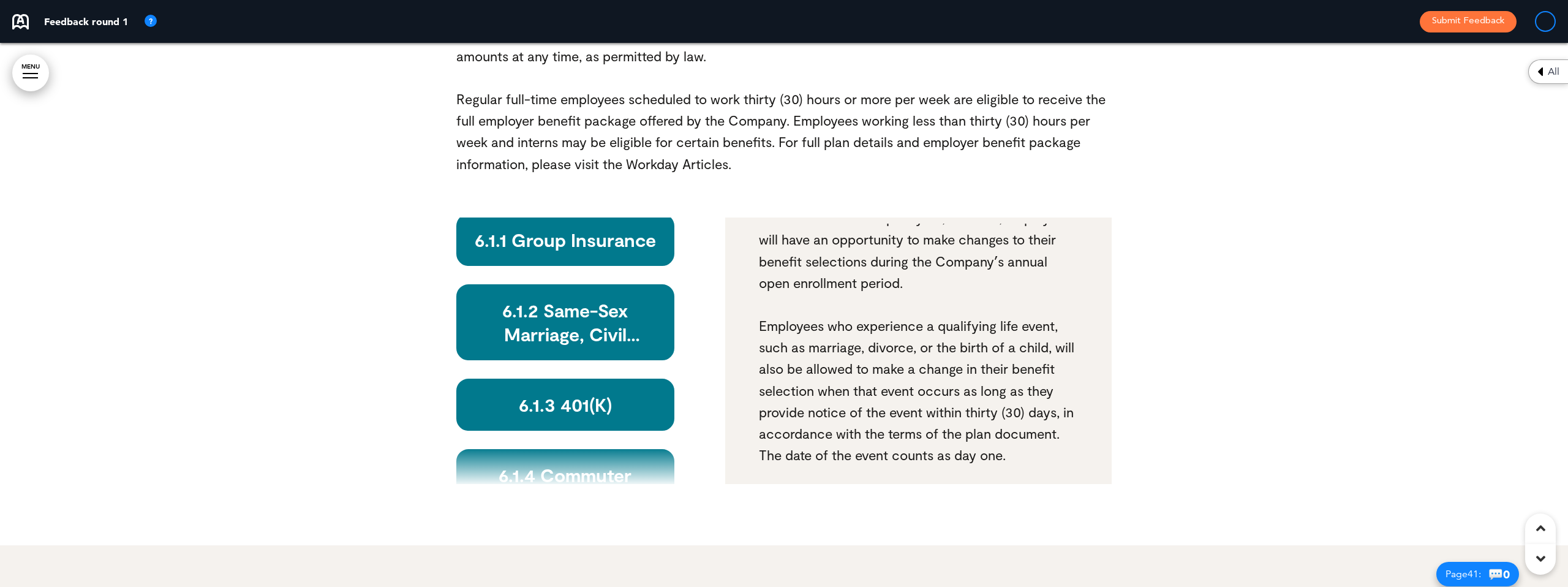 click on "6.1.2 Same-Sex Marriage, Civil Unions, and Domestic Partnership" at bounding box center [565, 322] 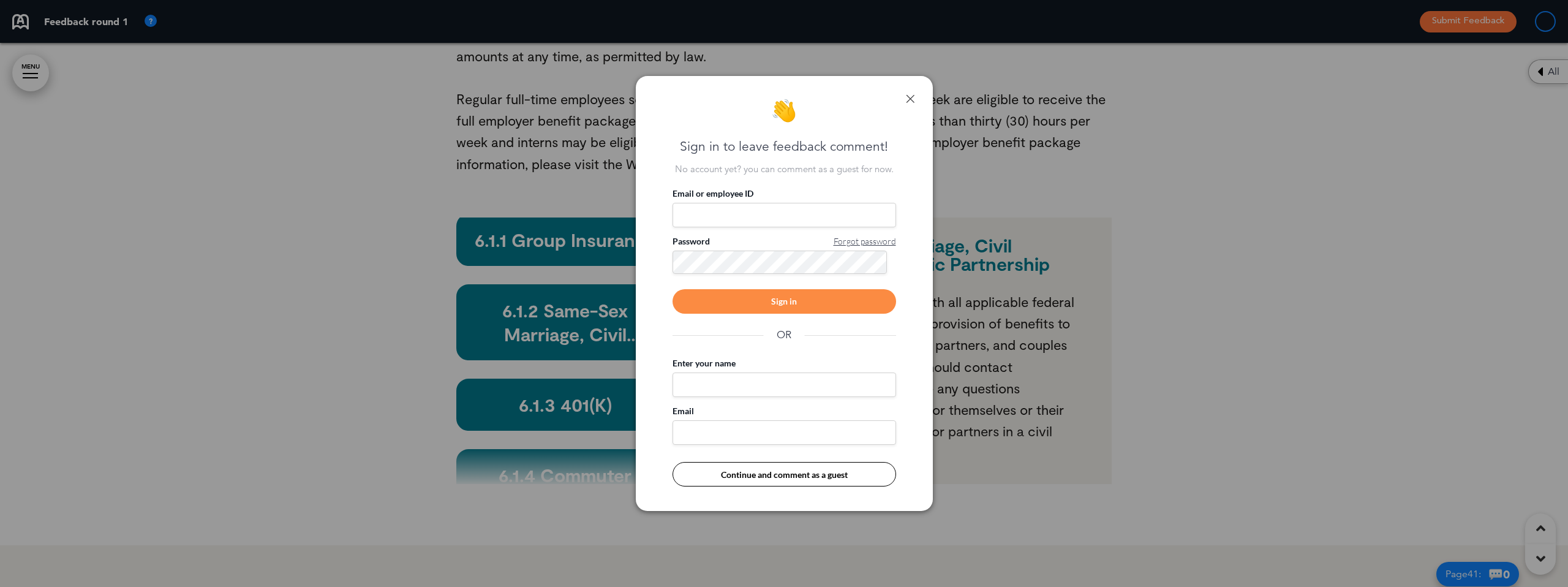 click on "Enter your name" at bounding box center (784, 385) 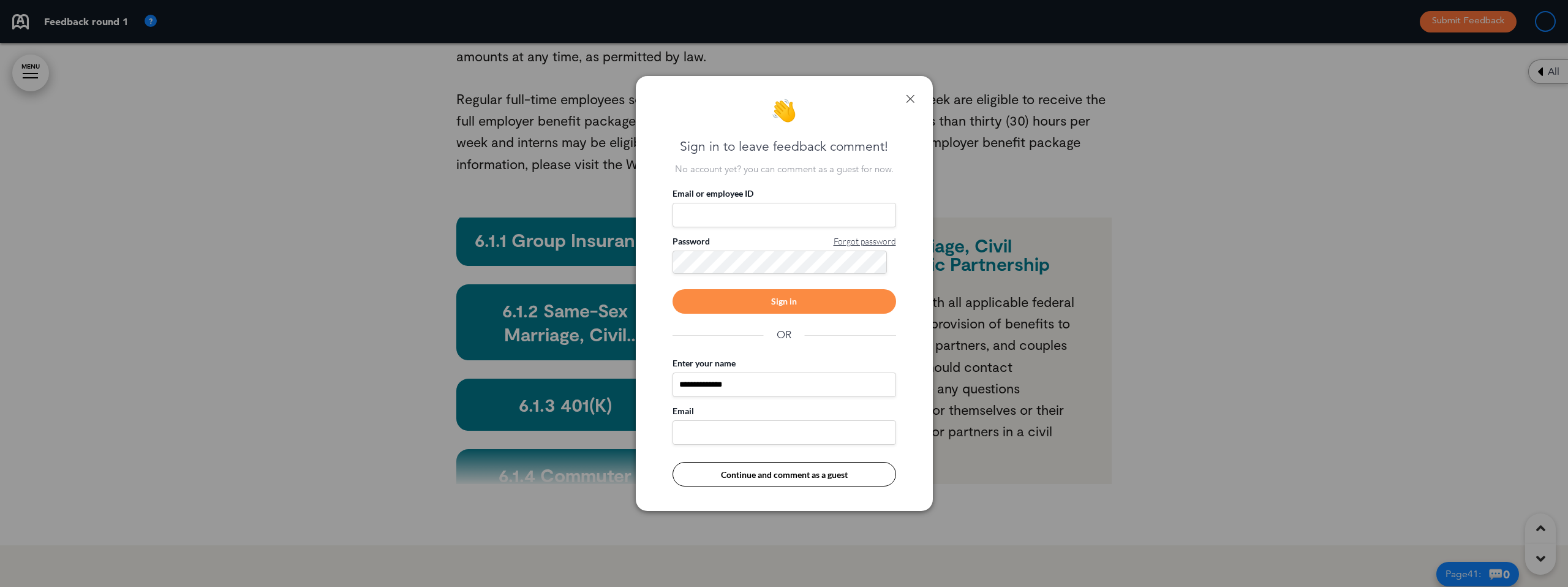 type on "**********" 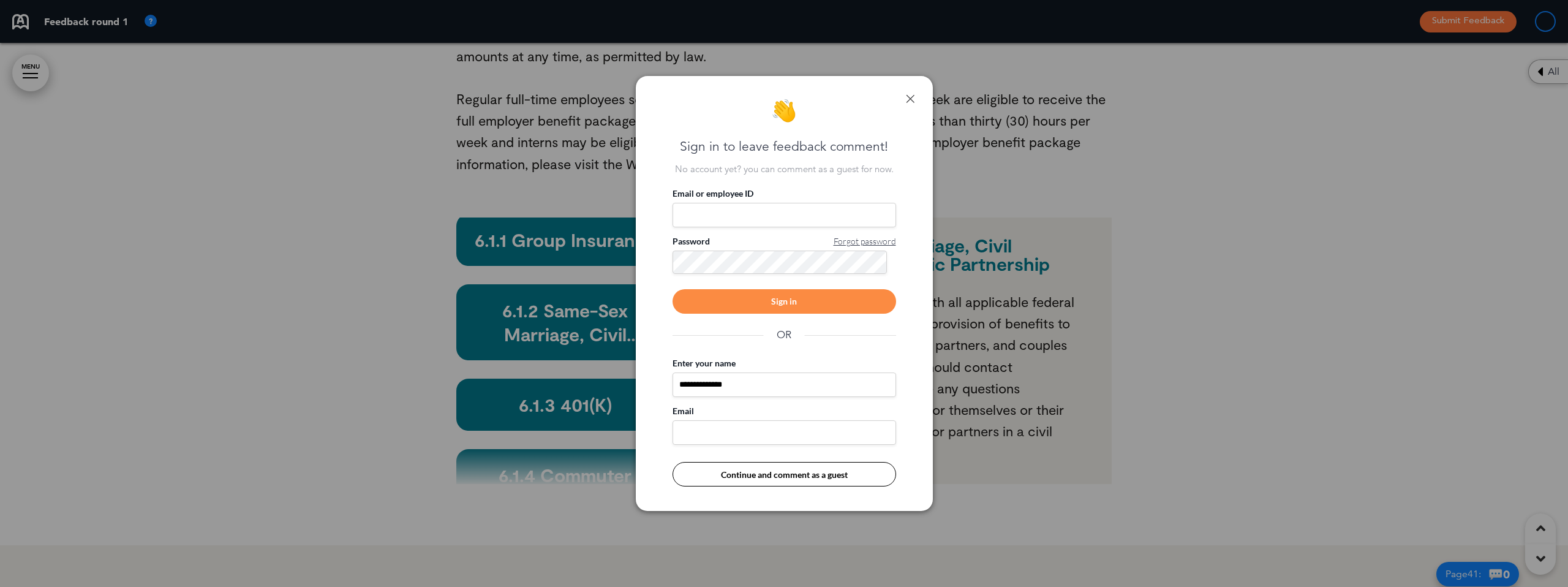 click on "Email" at bounding box center [784, 433] 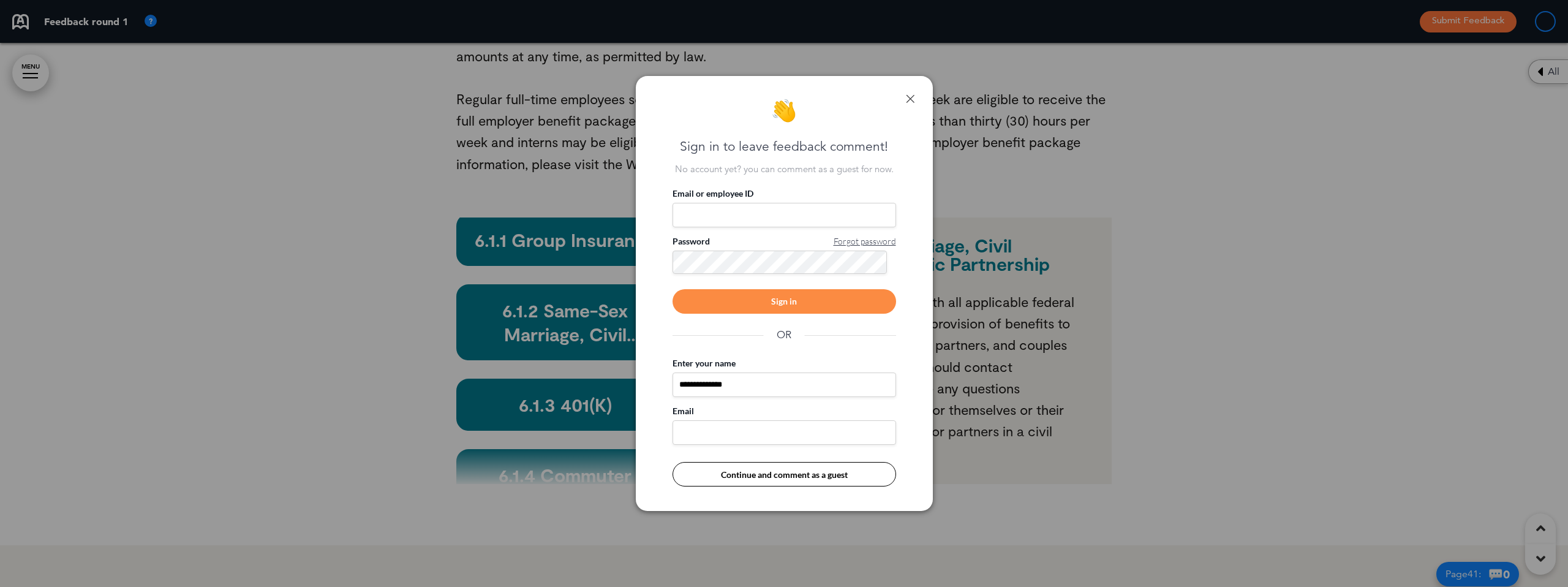 type on "**********" 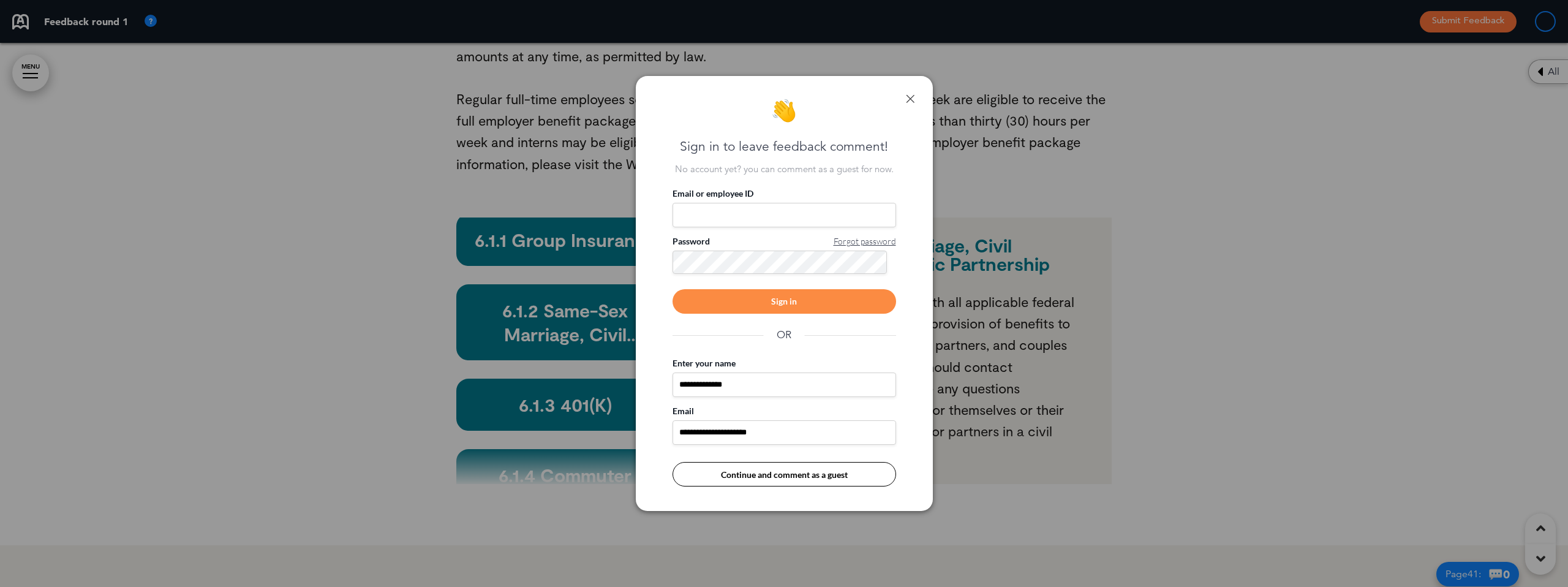 click on "Continue and comment as a guest" at bounding box center [784, 474] 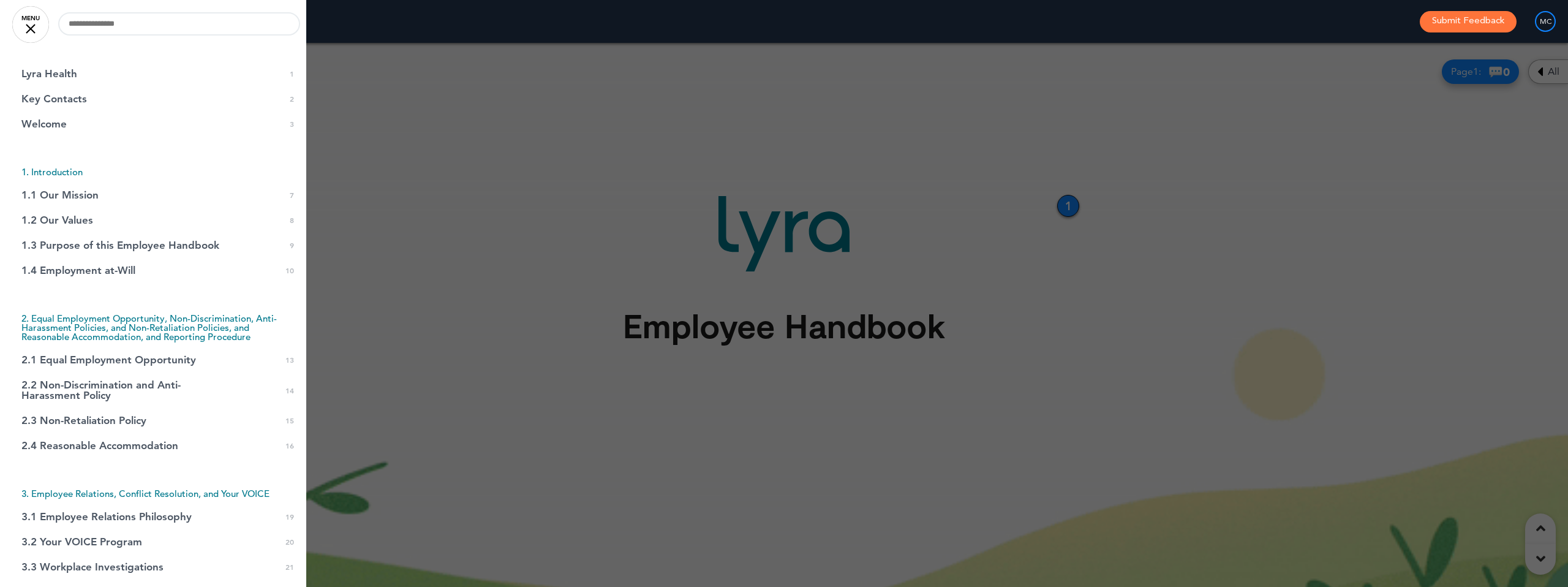 scroll, scrollTop: 31760, scrollLeft: 0, axis: vertical 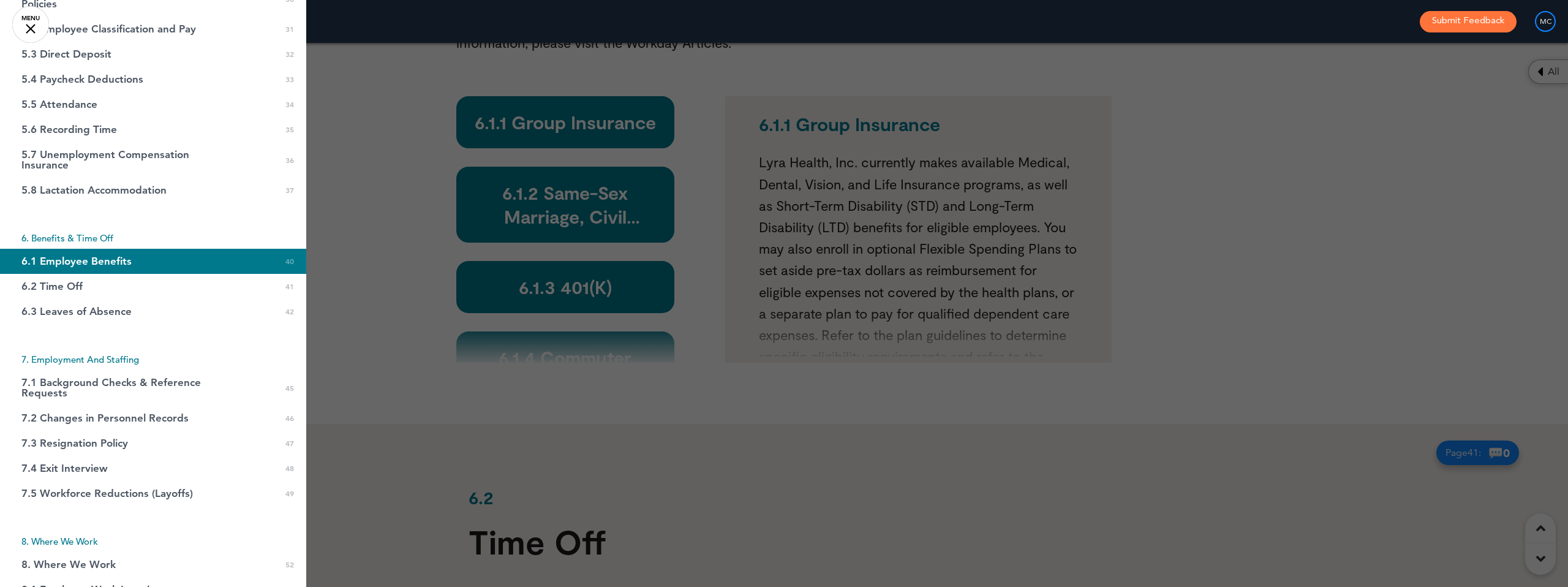 click on "6.1 Employee Benefits" at bounding box center [77, 261] 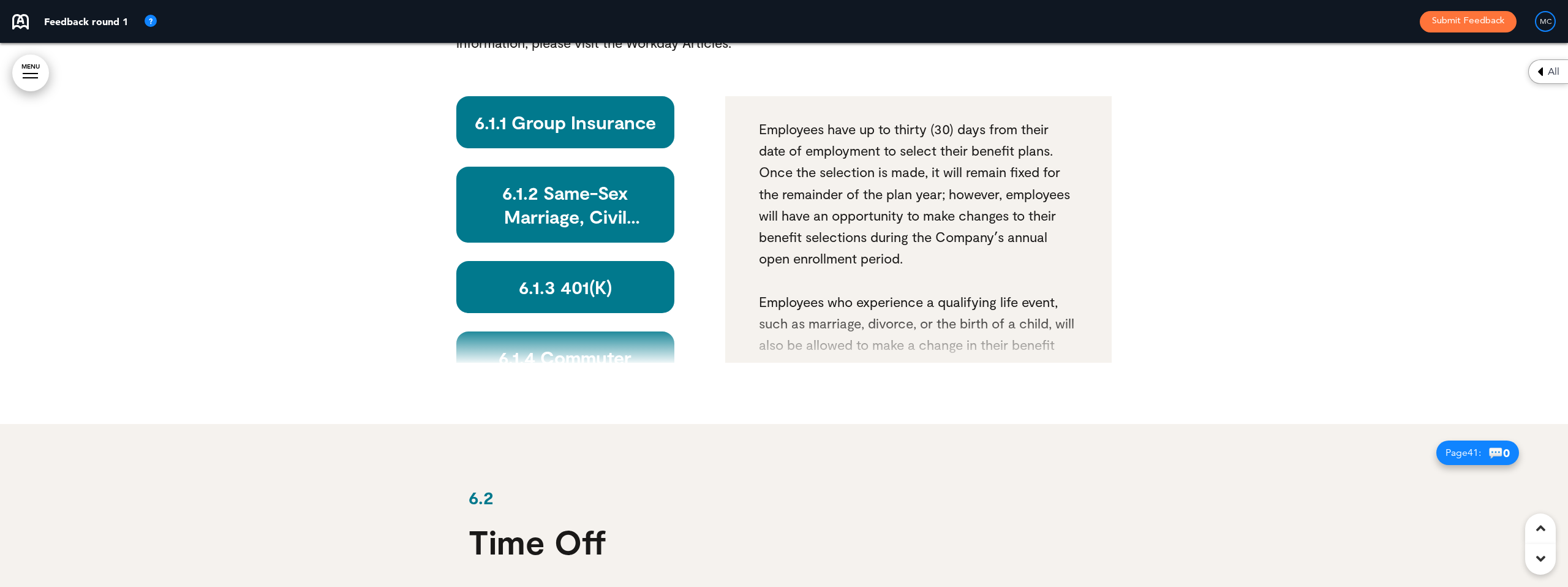 scroll, scrollTop: 562, scrollLeft: 0, axis: vertical 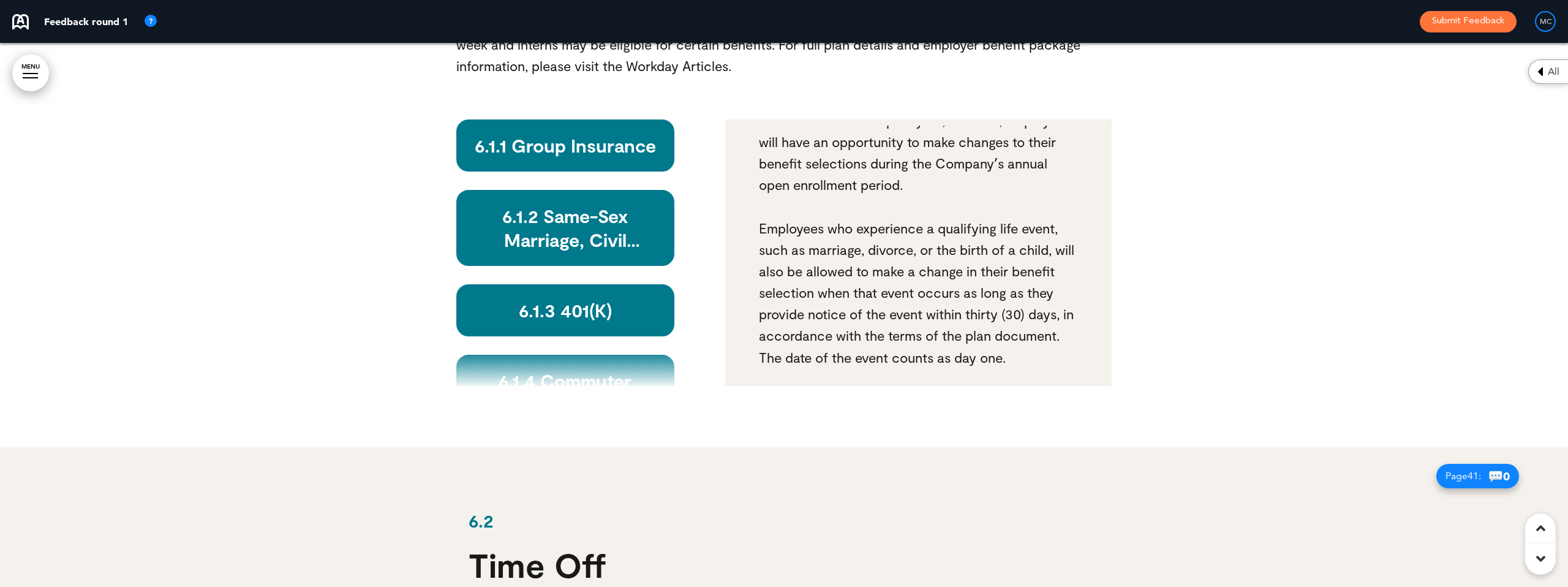 click on "6.1.1 Group Insurance" at bounding box center [565, 145] 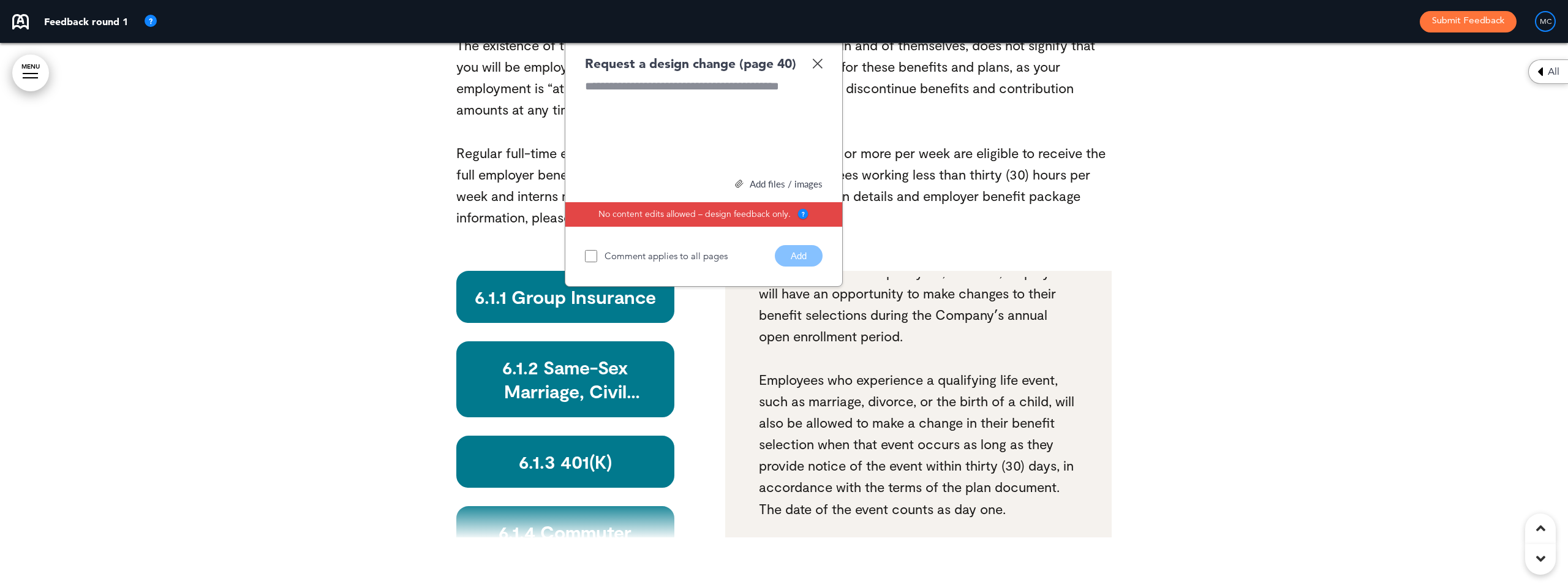 scroll, scrollTop: 31531, scrollLeft: 0, axis: vertical 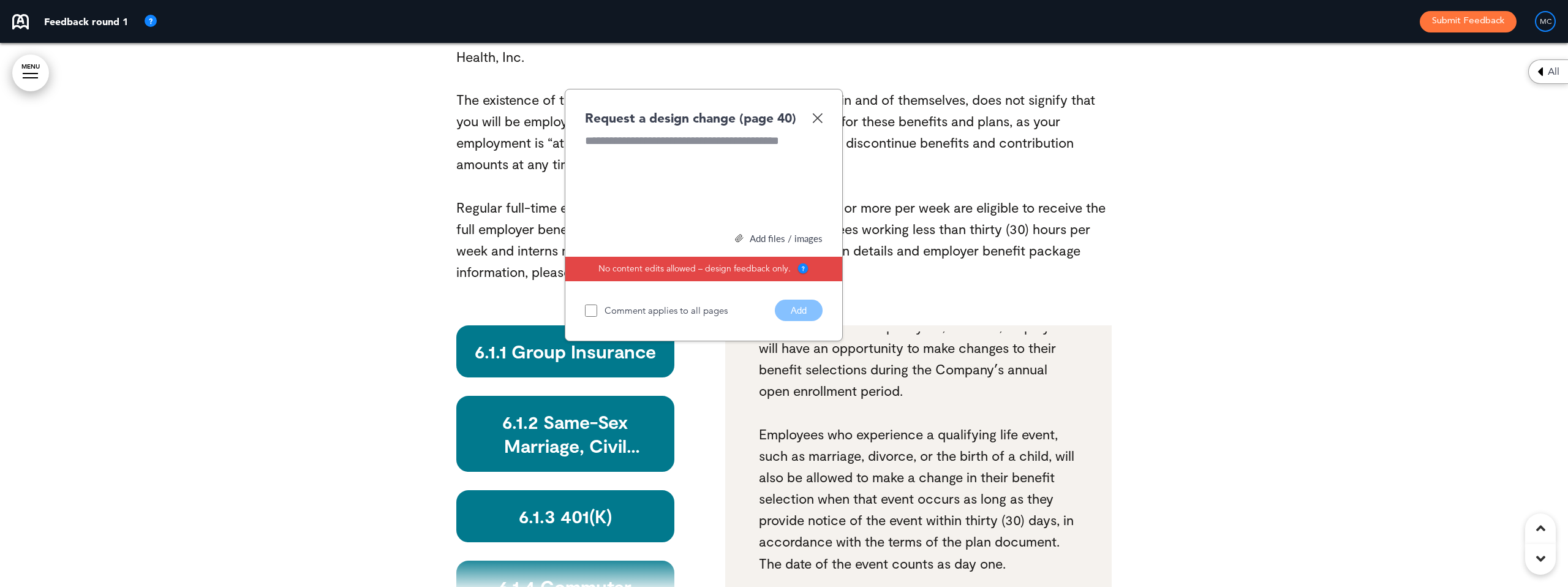 click at bounding box center [817, 118] 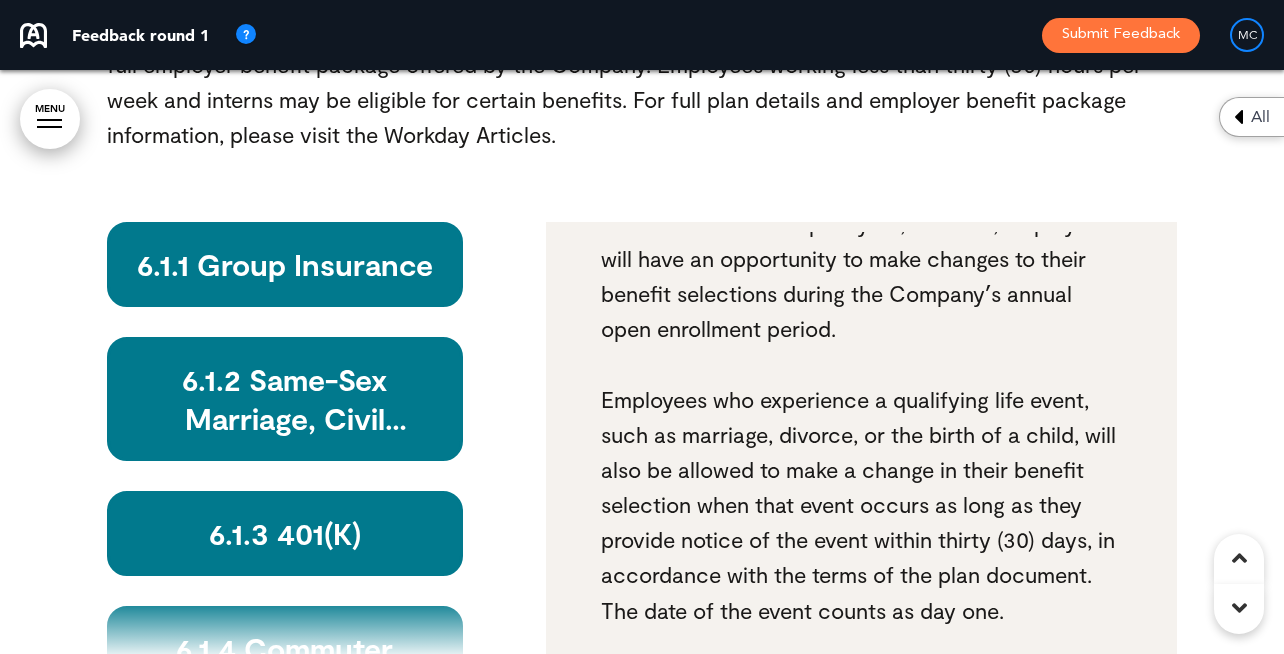 scroll, scrollTop: 45483, scrollLeft: 0, axis: vertical 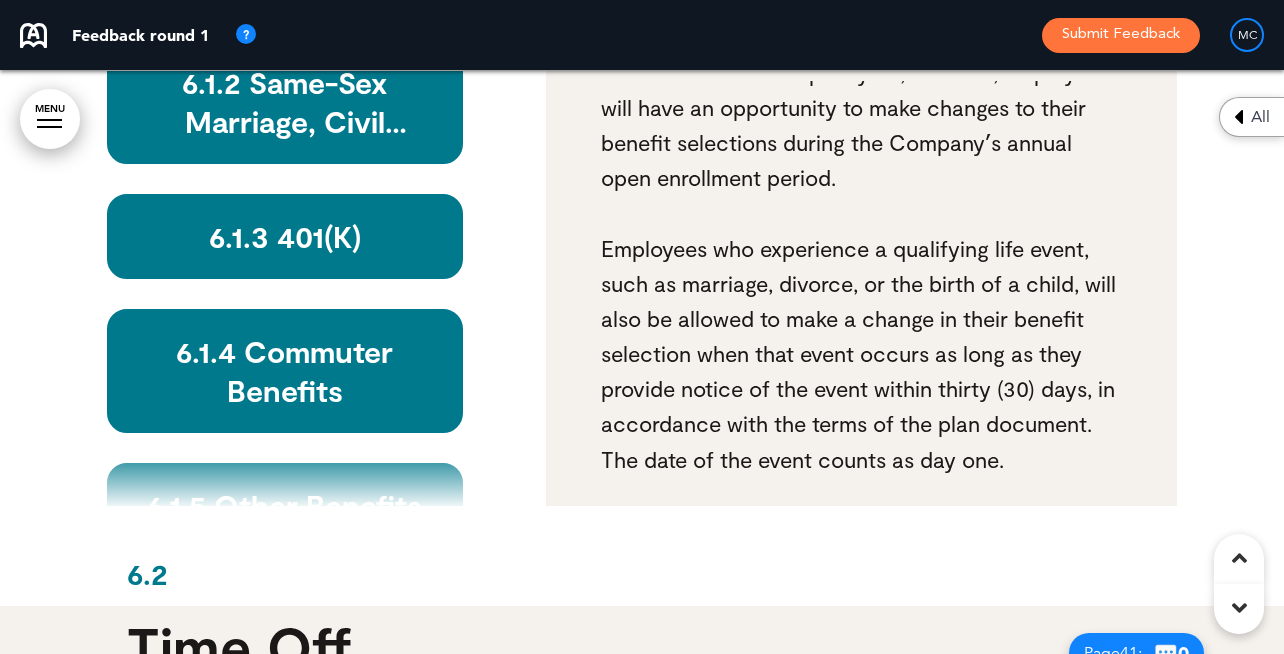 click on "MENU" at bounding box center [50, 119] 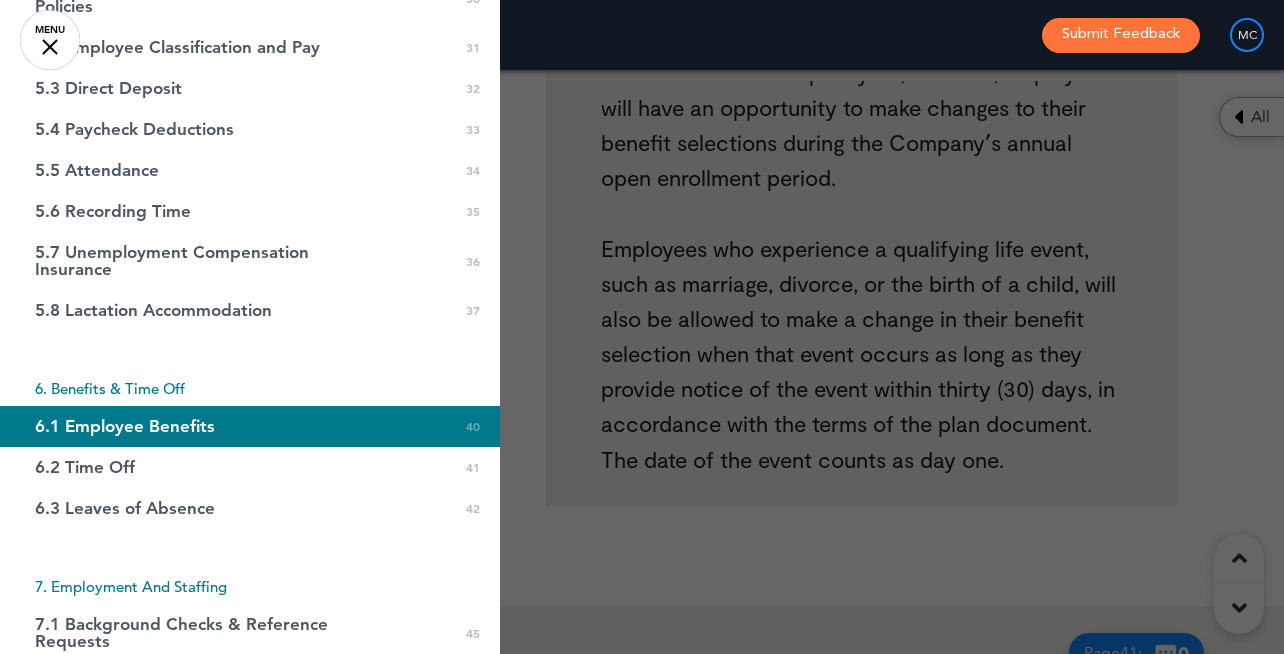 click on "6. Benefits & Time Off" at bounding box center (250, 388) 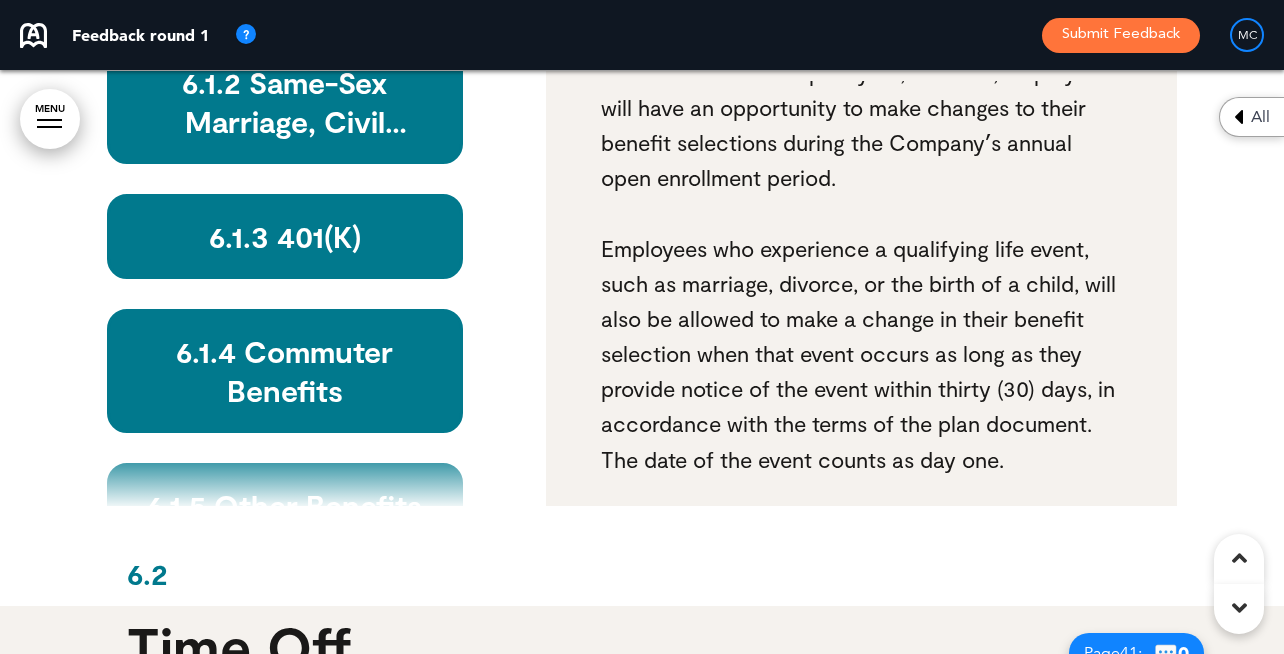 click on "MENU" at bounding box center [50, 119] 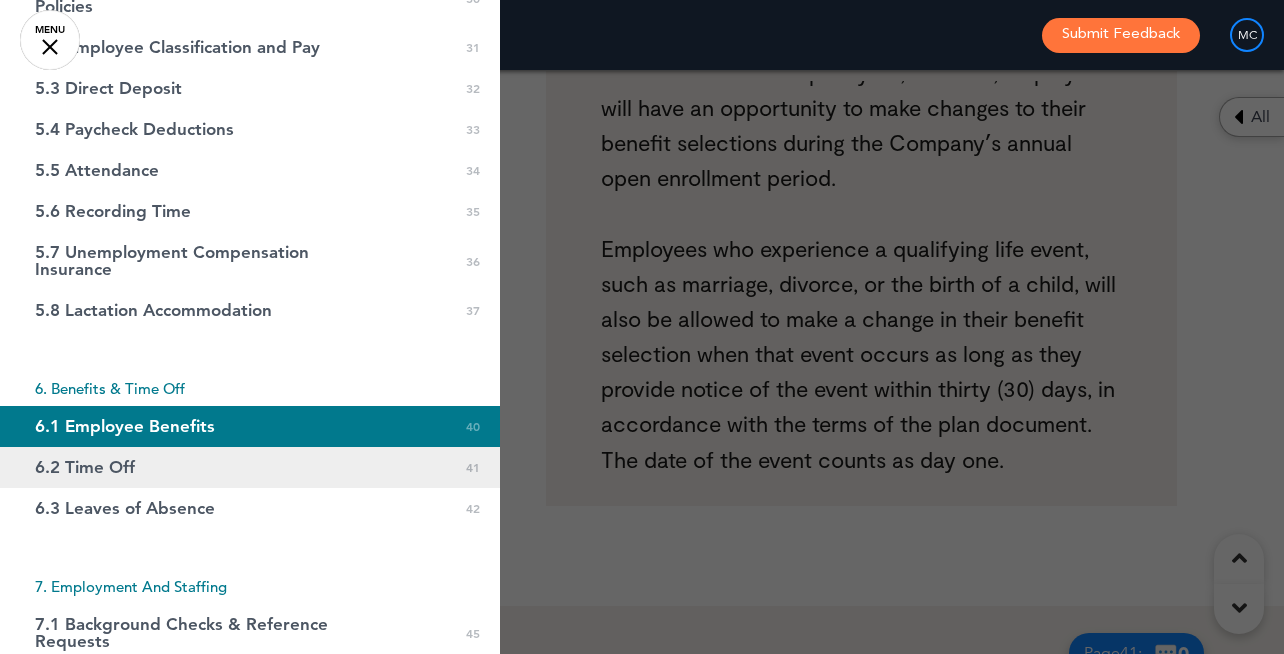 click on "6.2 Time Off" at bounding box center (85, 467) 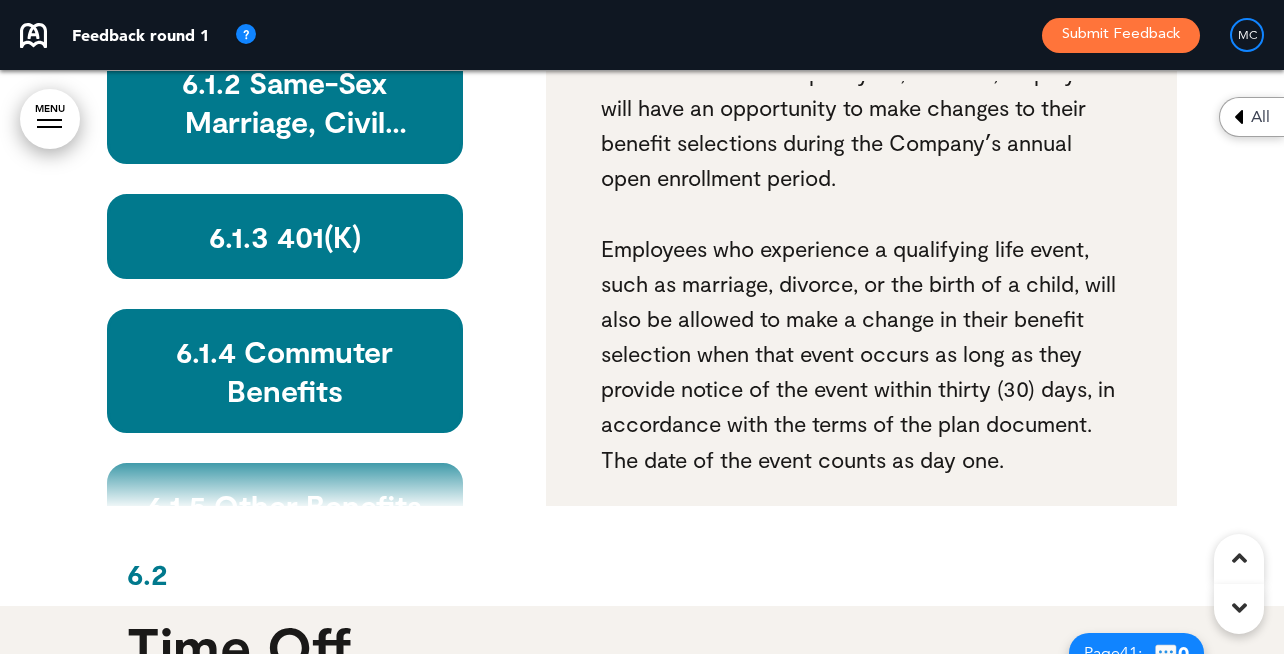 scroll, scrollTop: 46167, scrollLeft: 0, axis: vertical 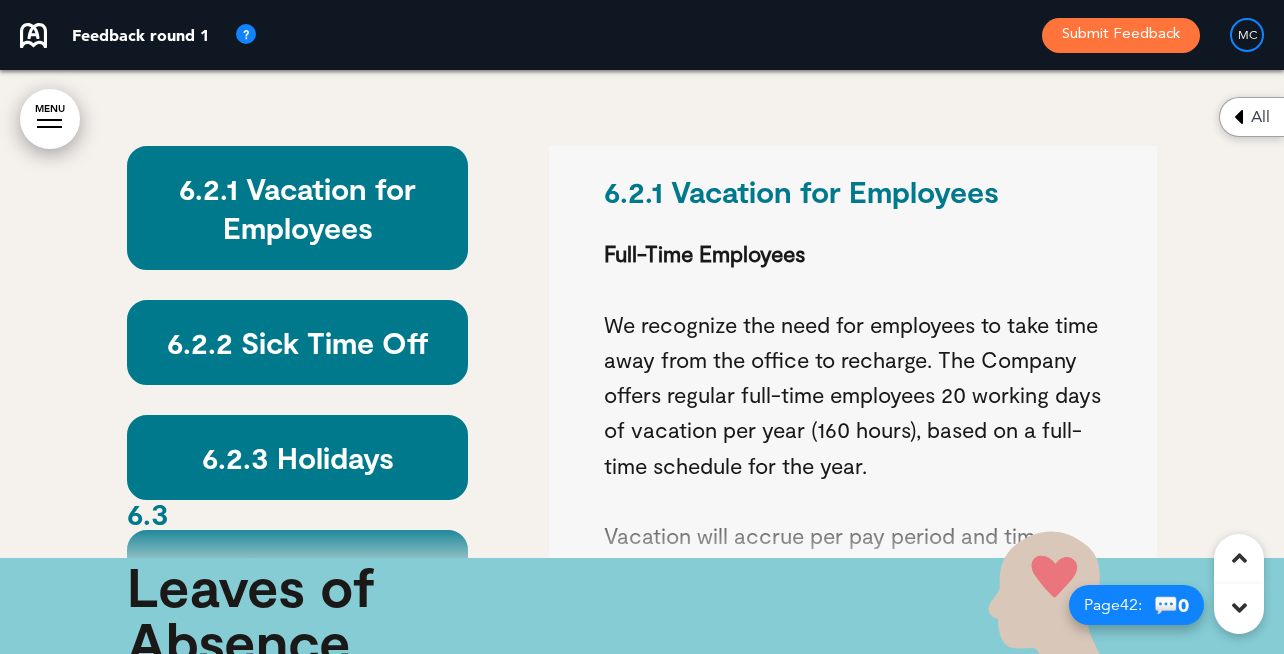 click on "MENU" at bounding box center [50, 119] 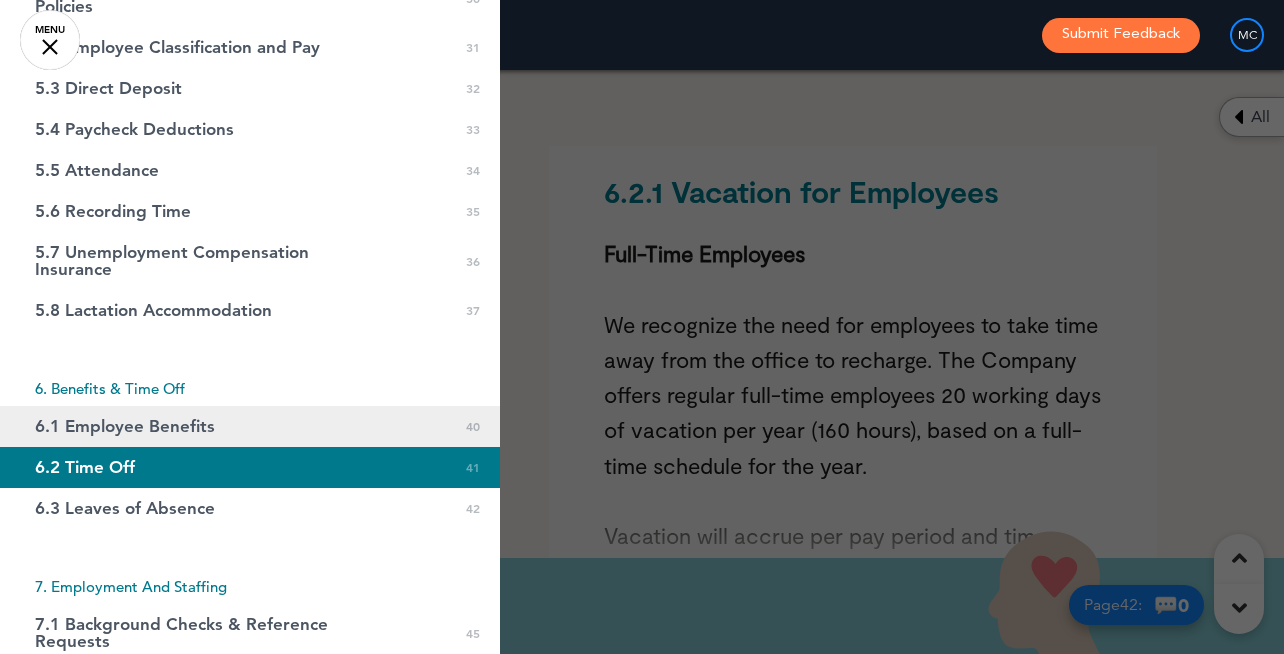 click on "6.1 Employee Benefits" at bounding box center (125, 426) 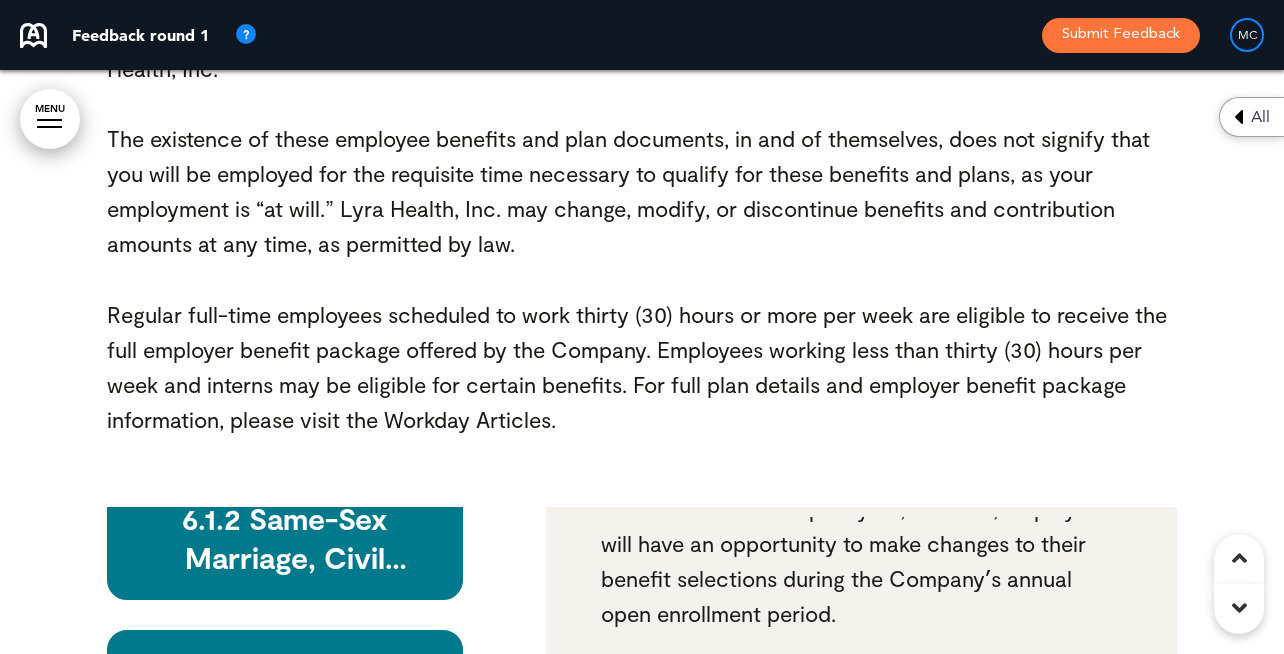 scroll, scrollTop: 45312, scrollLeft: 0, axis: vertical 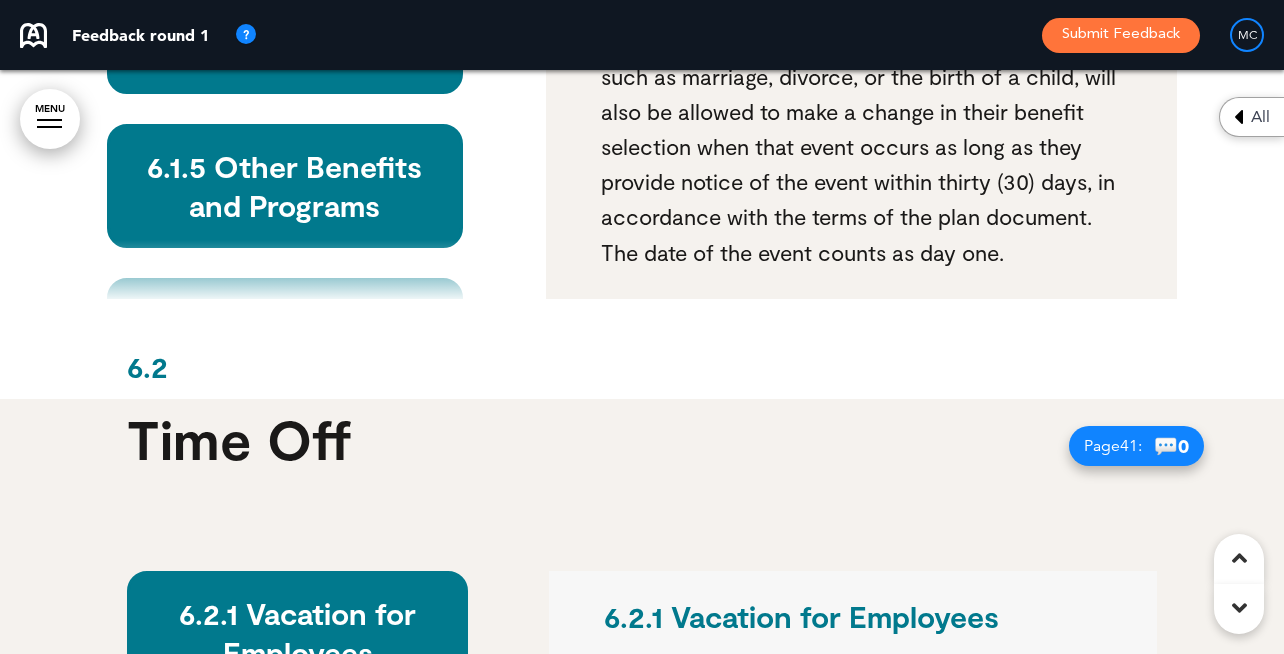 click on "6.1.1 Group Insurance Lyra Health, Inc. currently makes available Medical, Dental, Vision, and Life Insurance programs, as well as Short-Term Disability (STD) and Long-Term Disability (LTD) benefits for eligible employees. You may also enroll in optional Flexible Spending Plans to set aside pre-tax dollars as reimbursement for eligible expenses not covered by the health plans, or a separate plan to pay for qualified dependent care expenses. Refer to the plan guidelines to determine specific eligibility requirements and refer to the Workday Articles for full plan details. During your orientation process, you will receive login information for the payroll and benefit enrollment websites, where youʼll find details of all group insurance benefits for which you are eligible. Eligibility information and other plan details can be found in the plan documents." at bounding box center (861, 81) 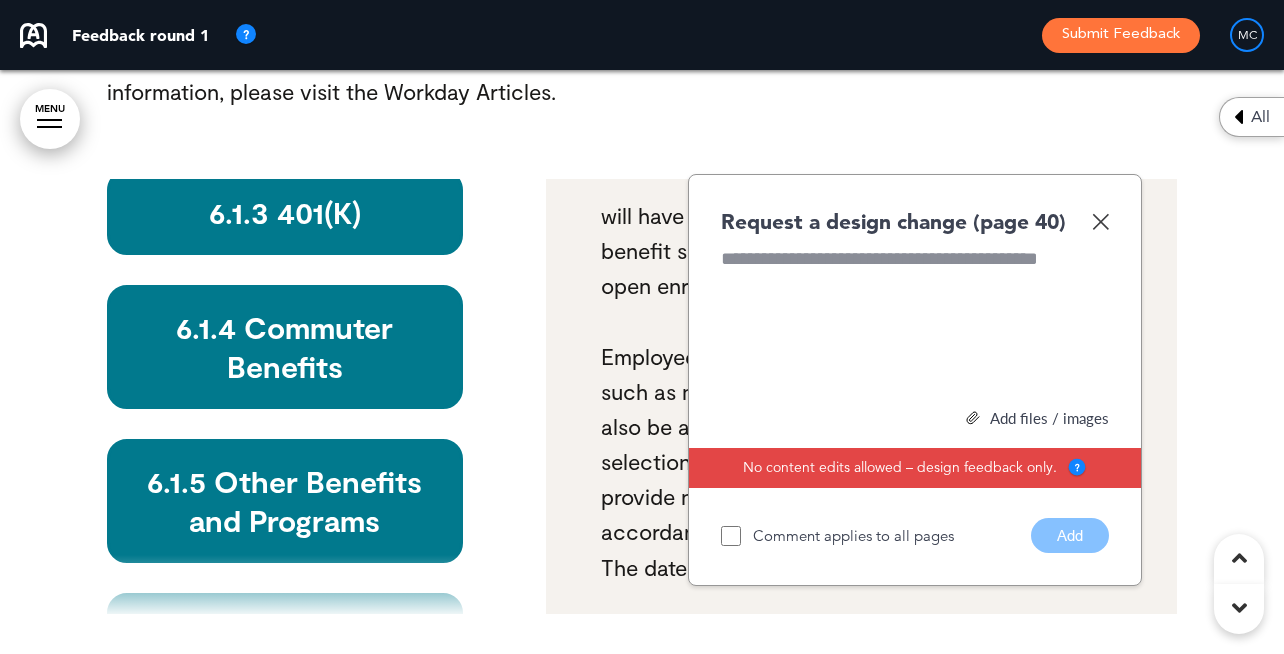 scroll, scrollTop: 45450, scrollLeft: 0, axis: vertical 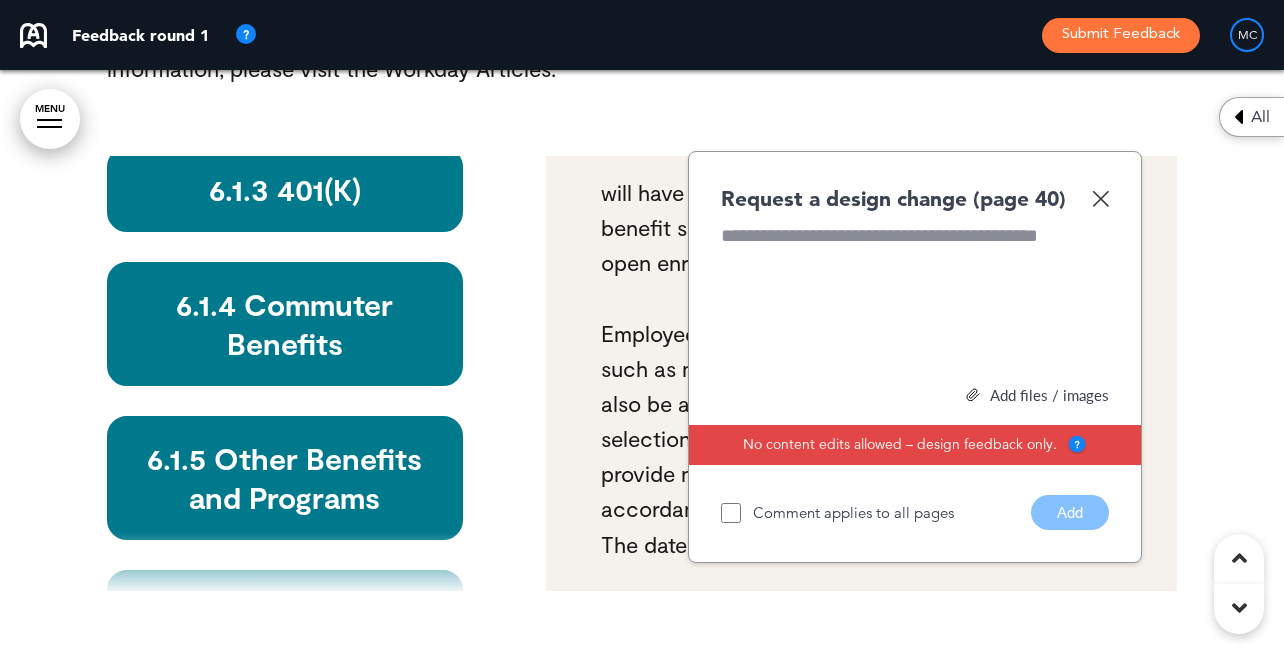 click at bounding box center [1100, 198] 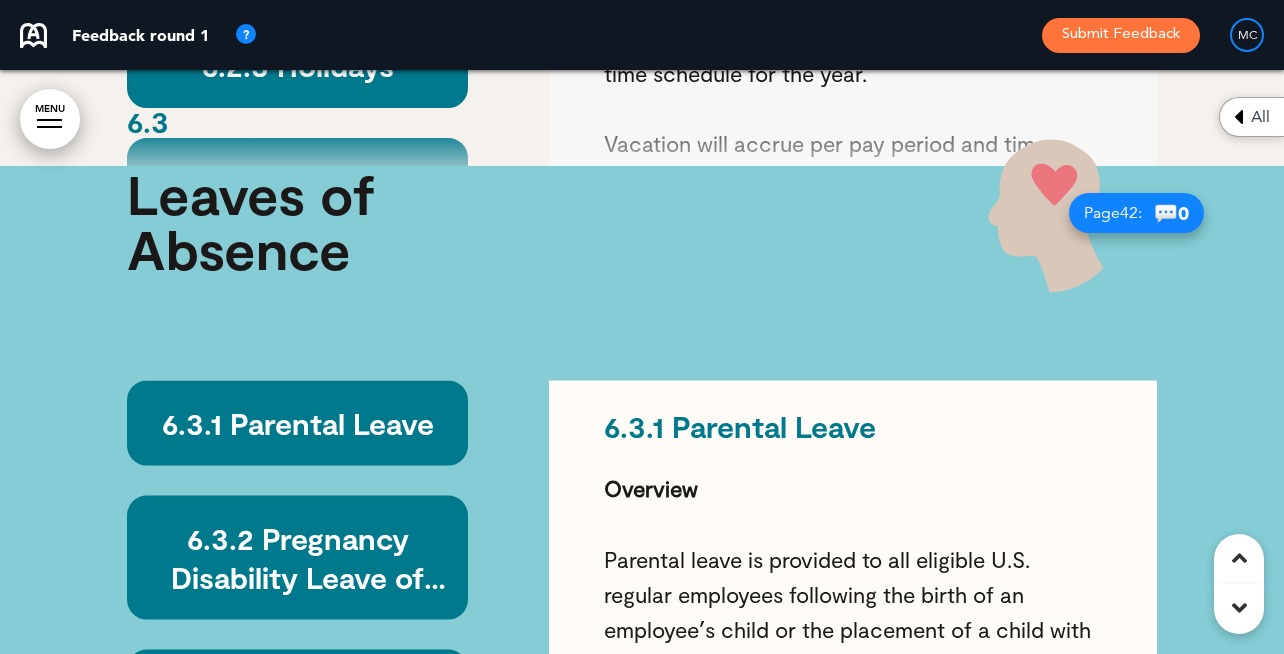 scroll, scrollTop: 46312, scrollLeft: 0, axis: vertical 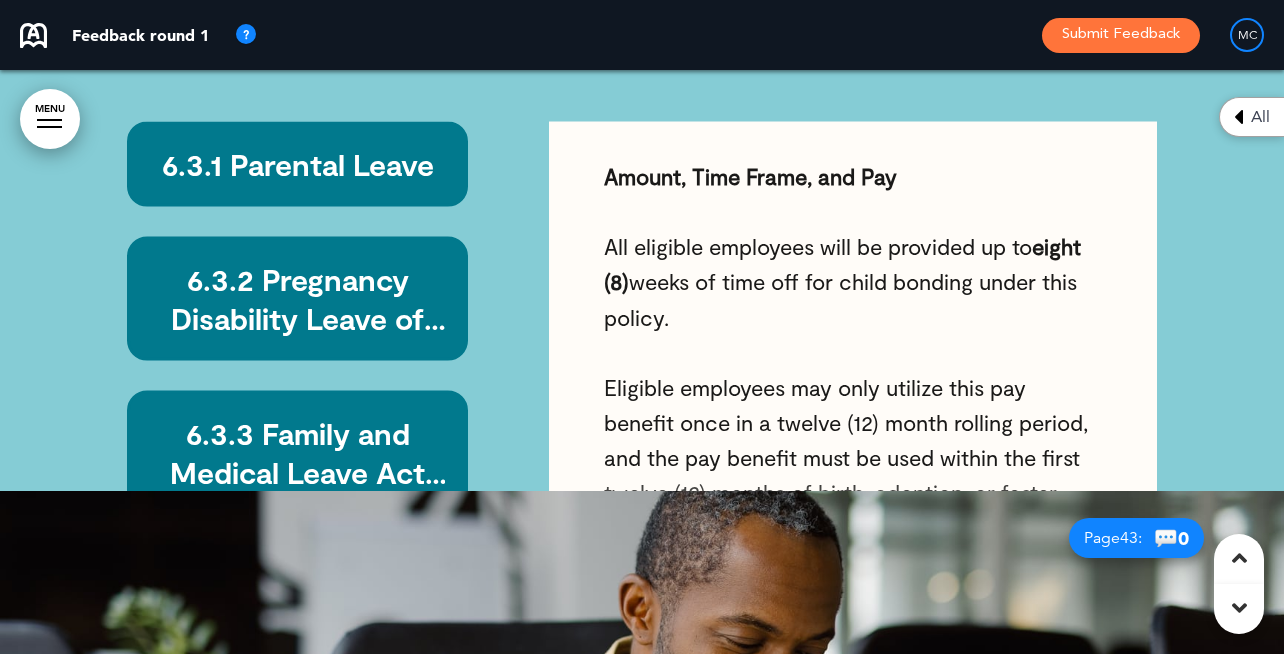 click at bounding box center [49, 127] 